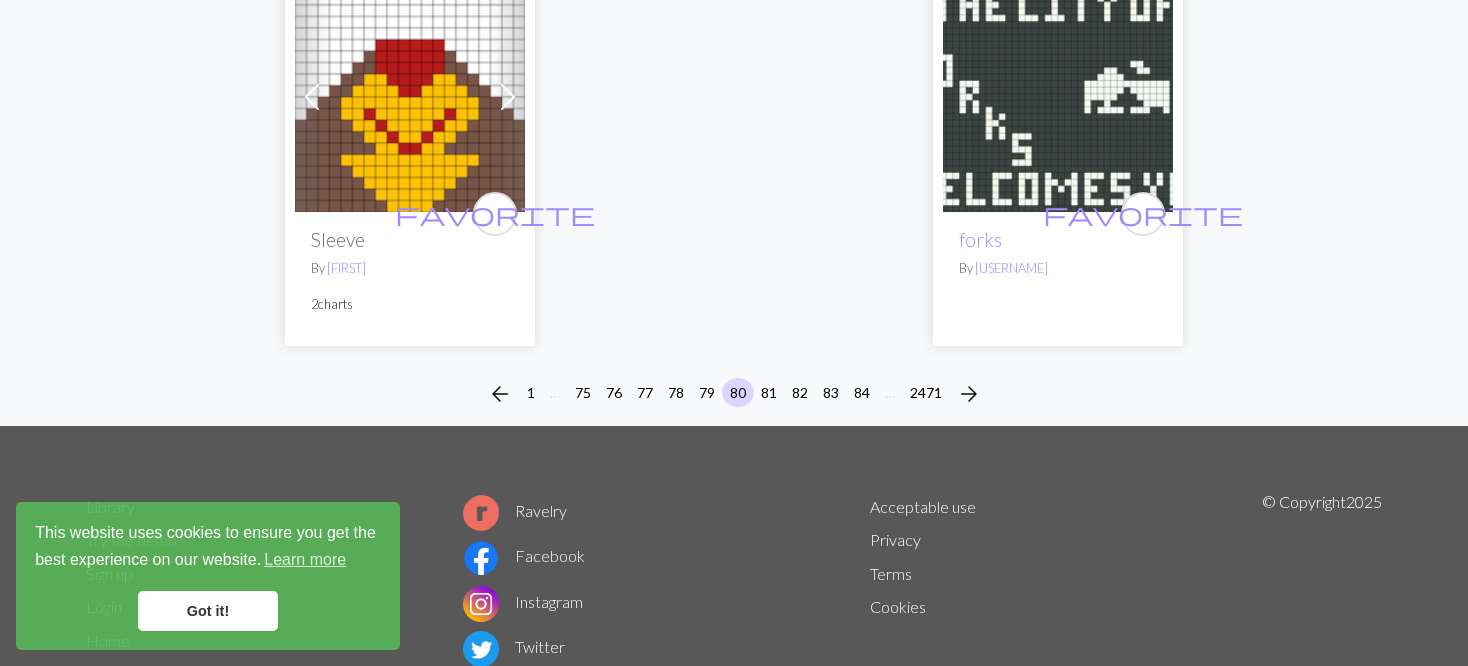 scroll, scrollTop: 5139, scrollLeft: 0, axis: vertical 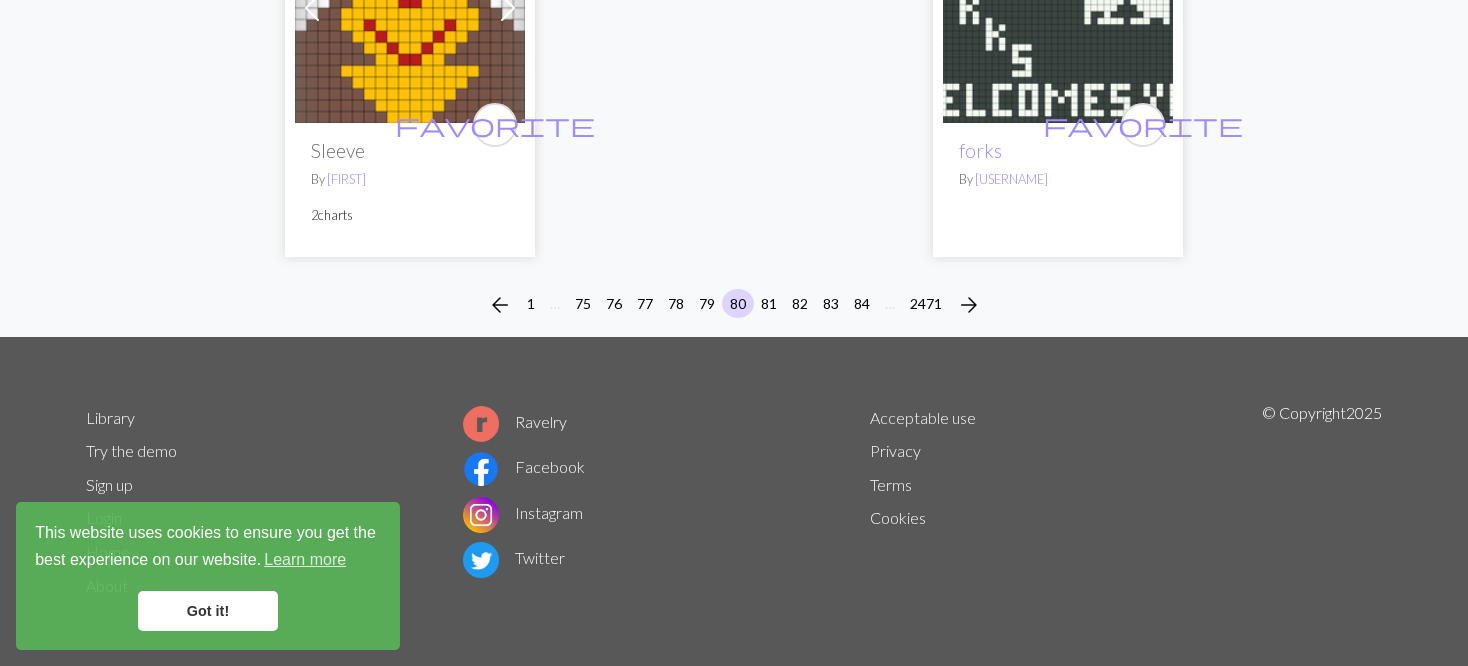 click on "…" at bounding box center [555, 305] 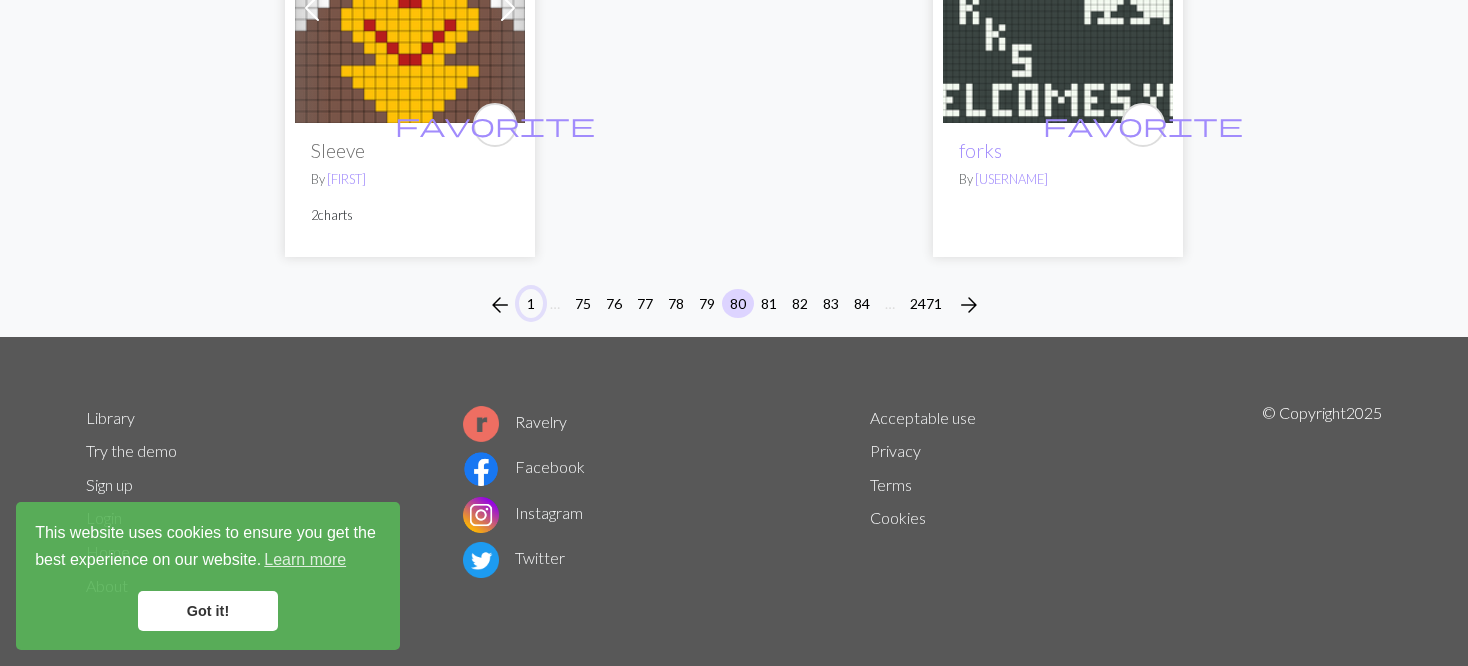 click on "1" at bounding box center [531, 303] 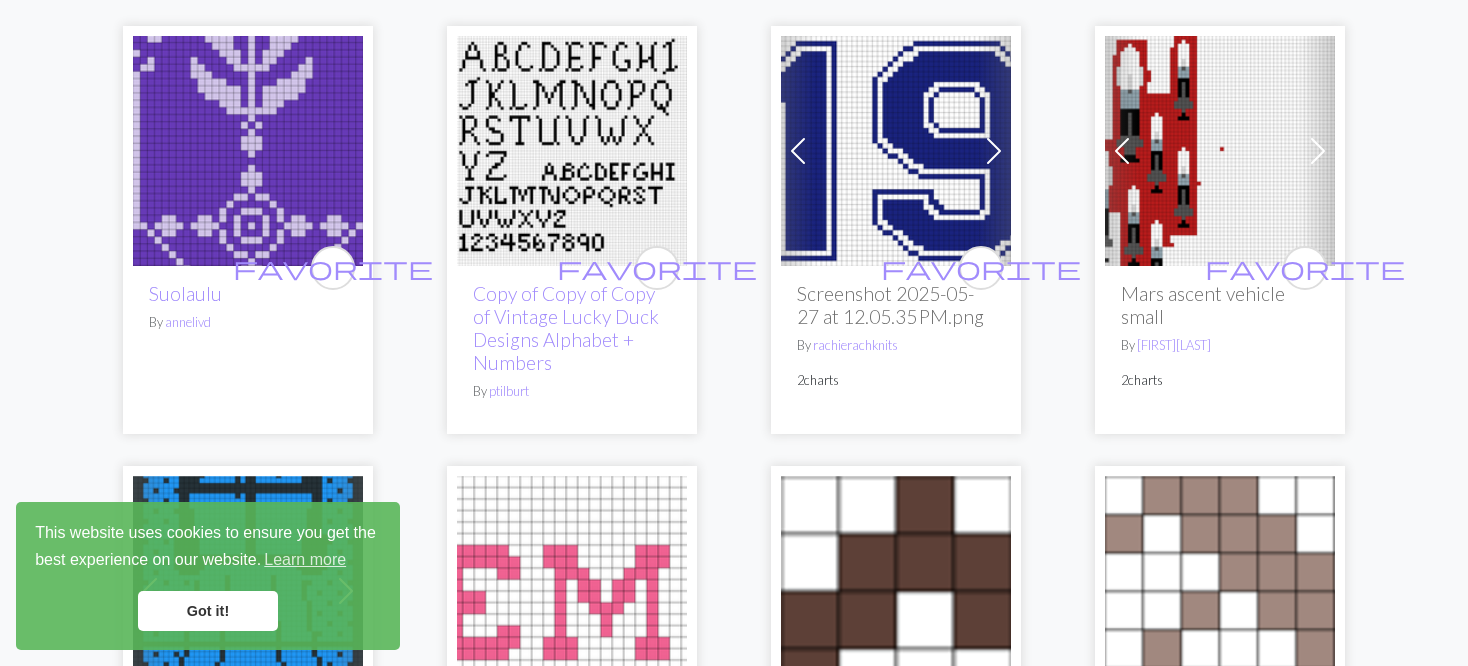 scroll, scrollTop: 200, scrollLeft: 0, axis: vertical 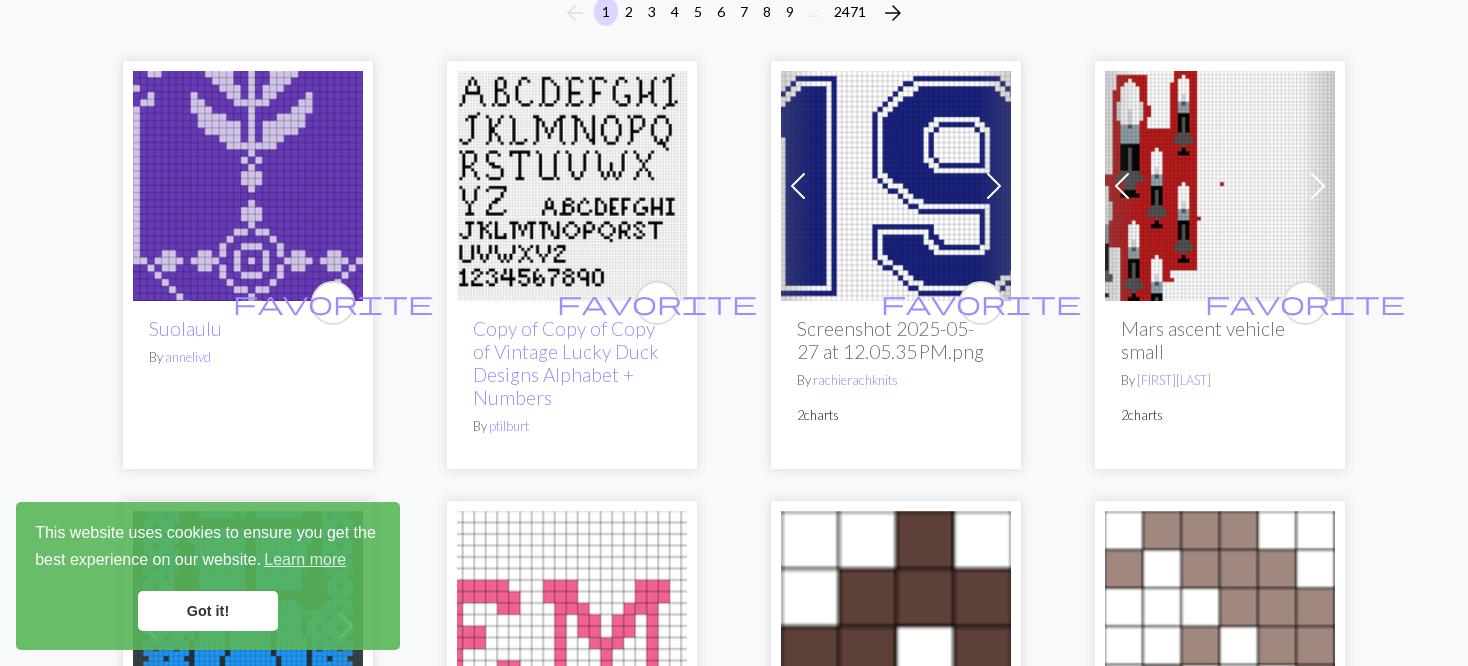 click at bounding box center [1122, 186] 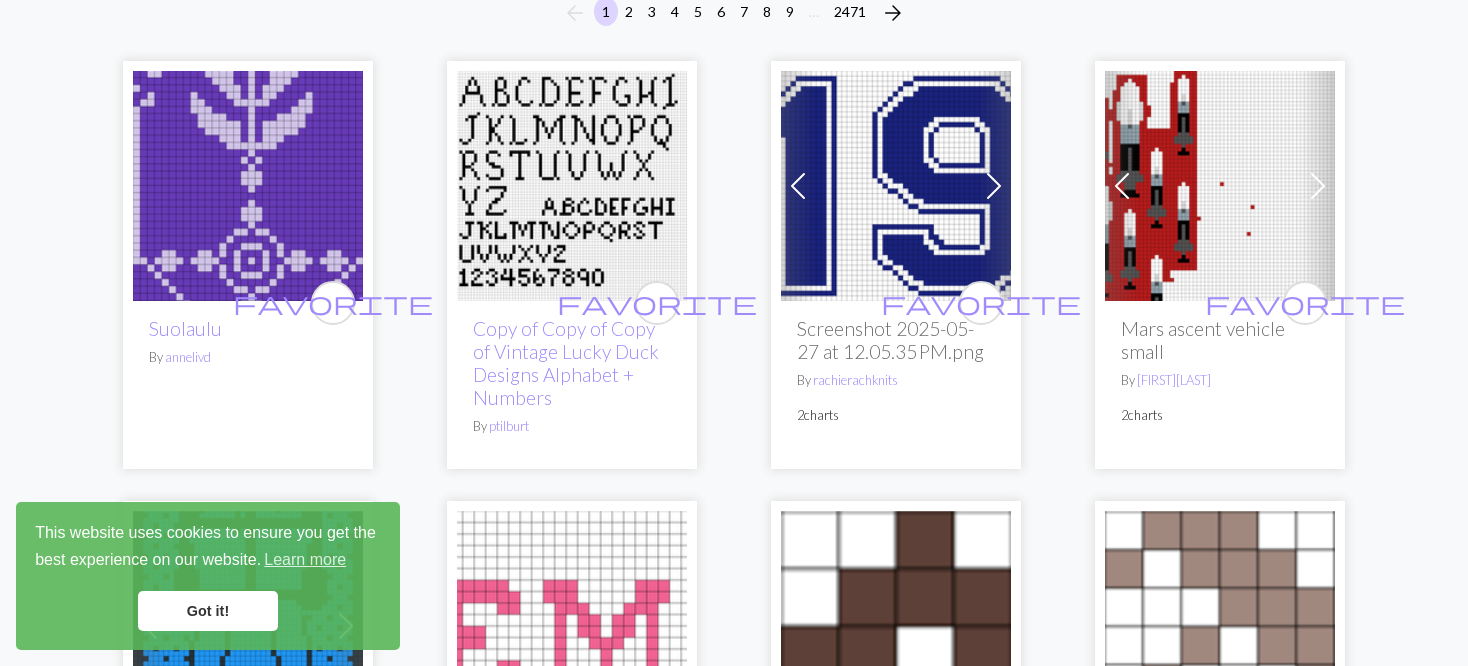 click at bounding box center [1122, 186] 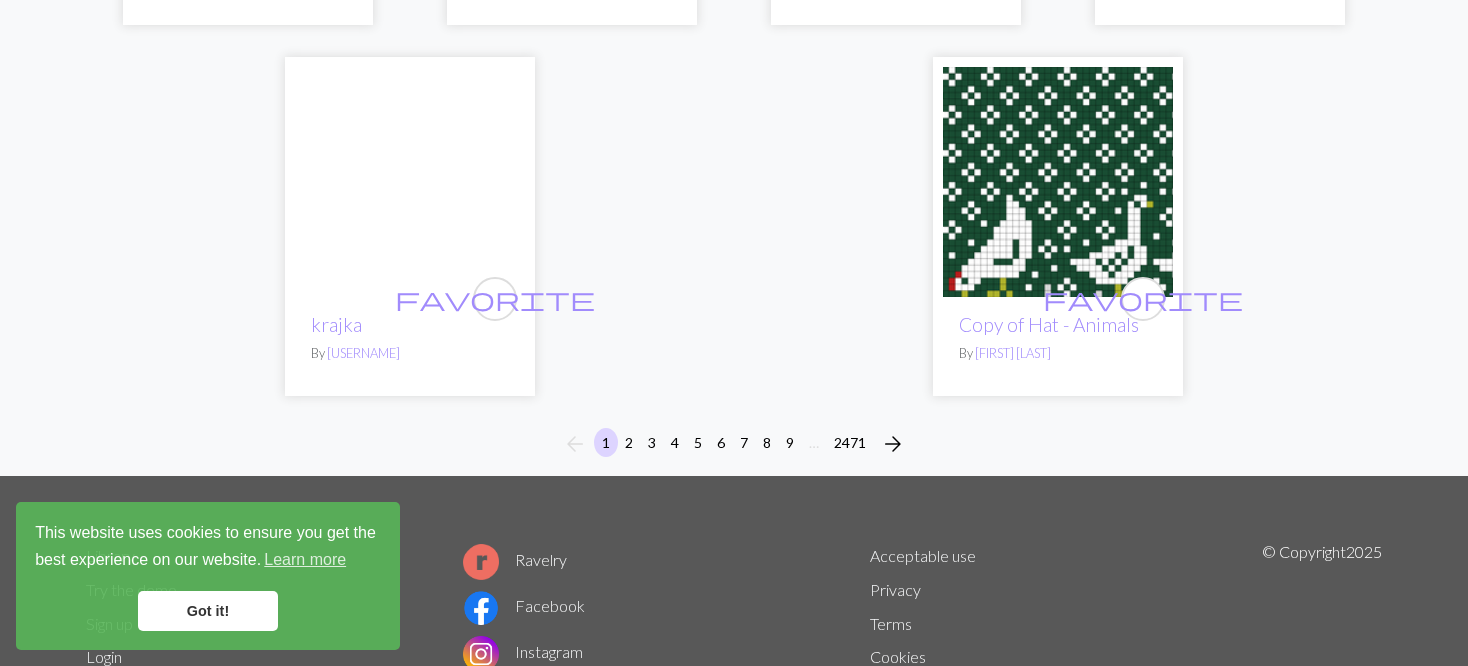 scroll, scrollTop: 5200, scrollLeft: 0, axis: vertical 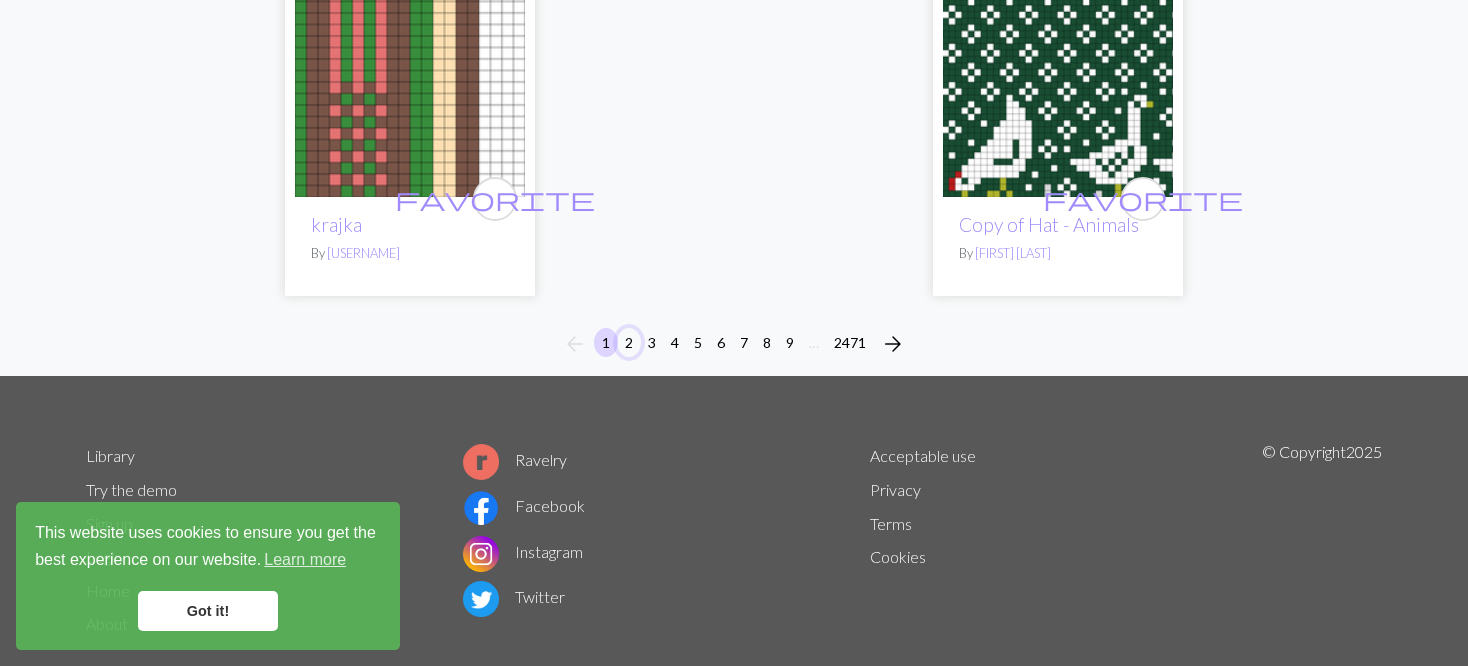 click on "2" at bounding box center [629, 342] 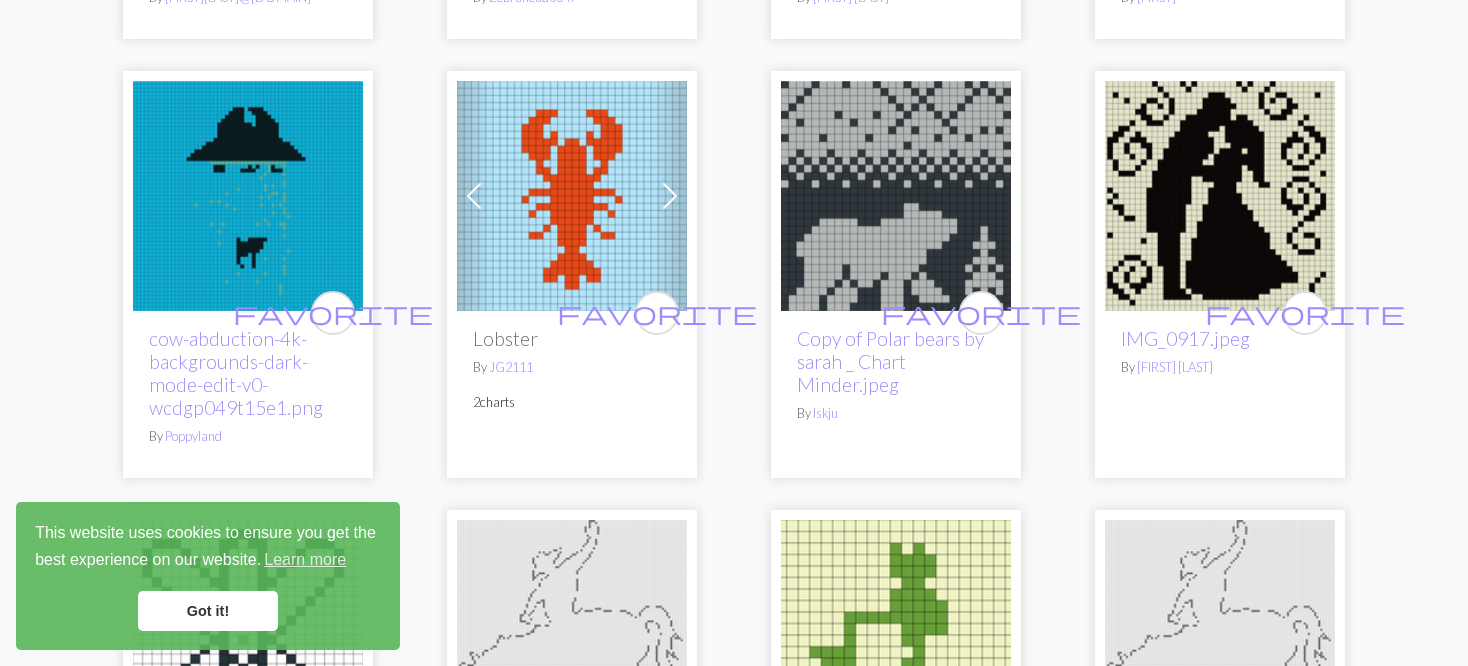 scroll, scrollTop: 3300, scrollLeft: 0, axis: vertical 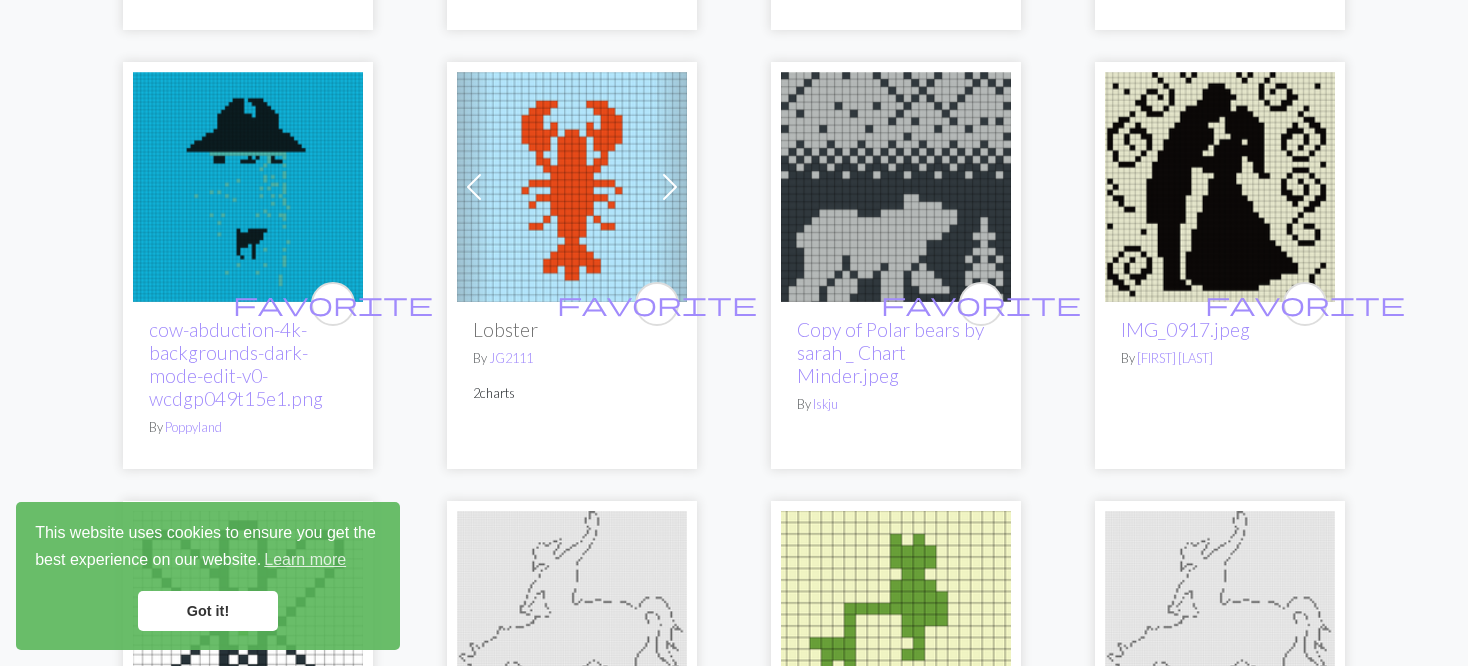 click at bounding box center [1220, 187] 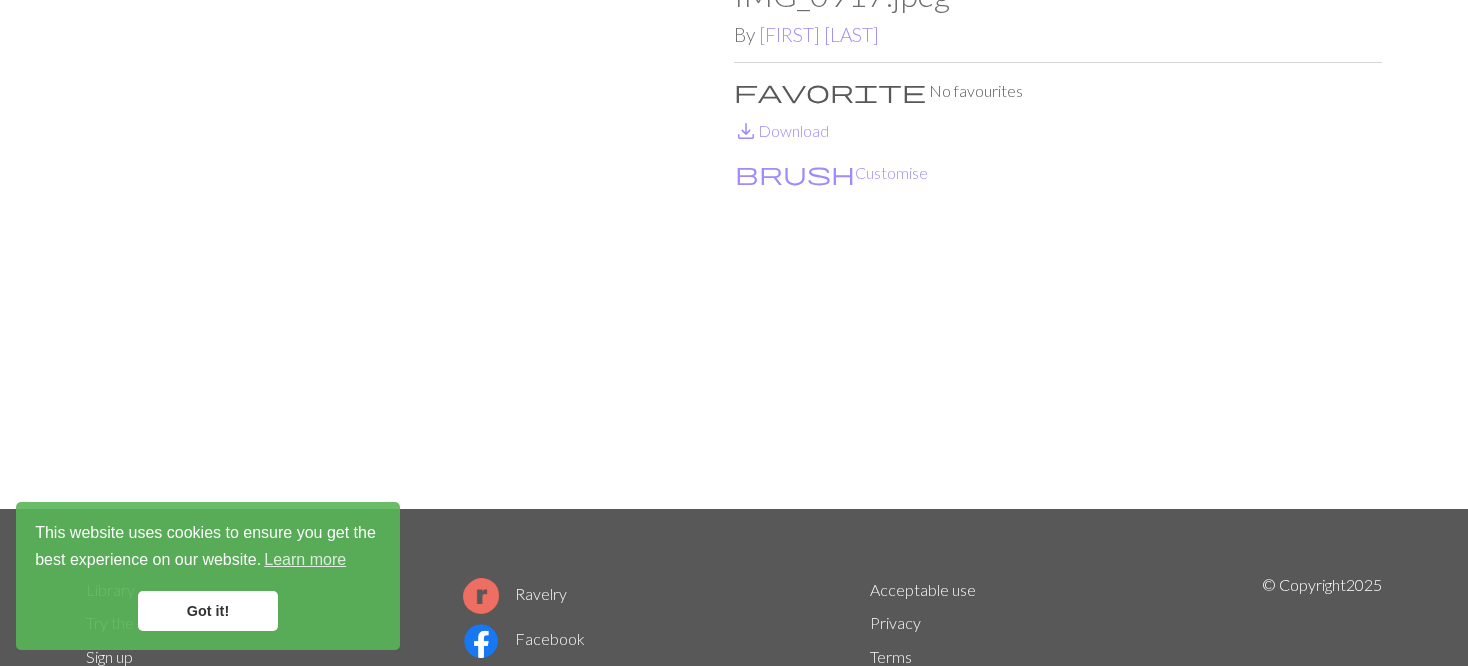 scroll, scrollTop: 100, scrollLeft: 0, axis: vertical 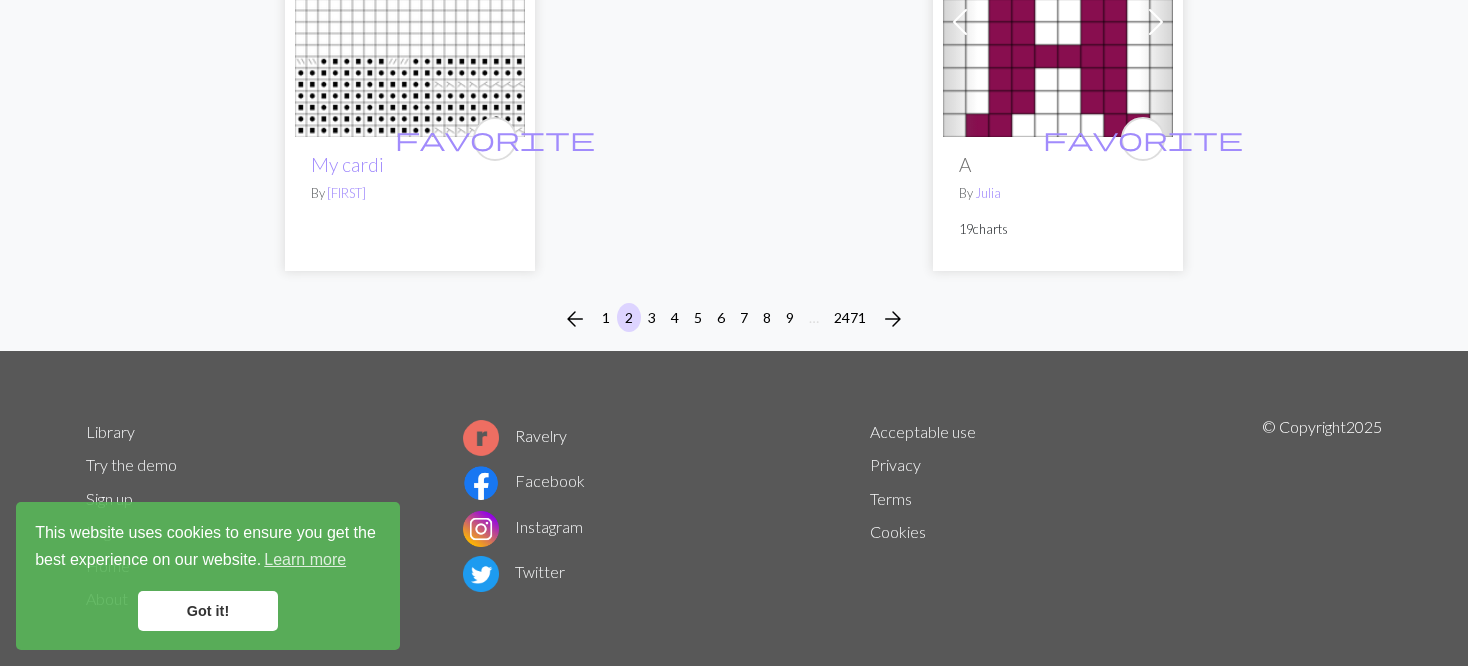 click on "arrow_back 1 2 3 4 5 6 7 8 9 … 2471 arrow_forward" at bounding box center [734, 319] 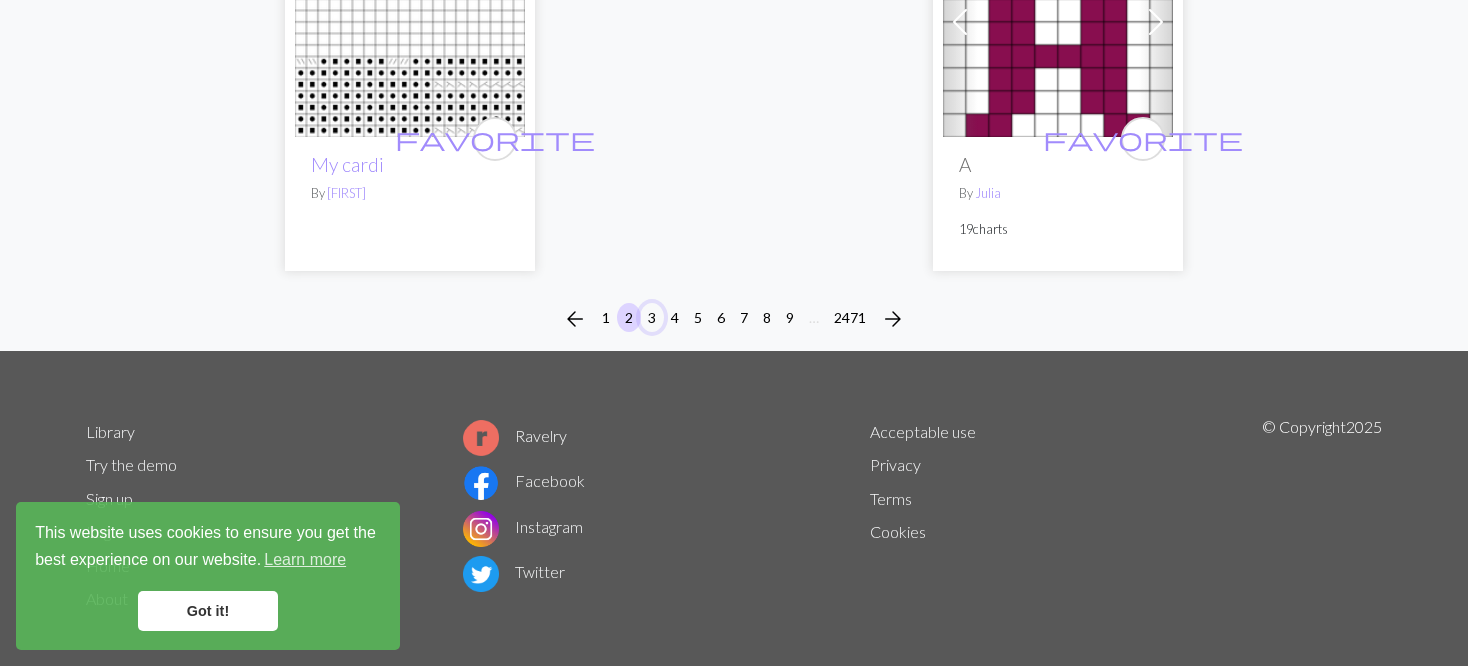 click on "3" at bounding box center [652, 317] 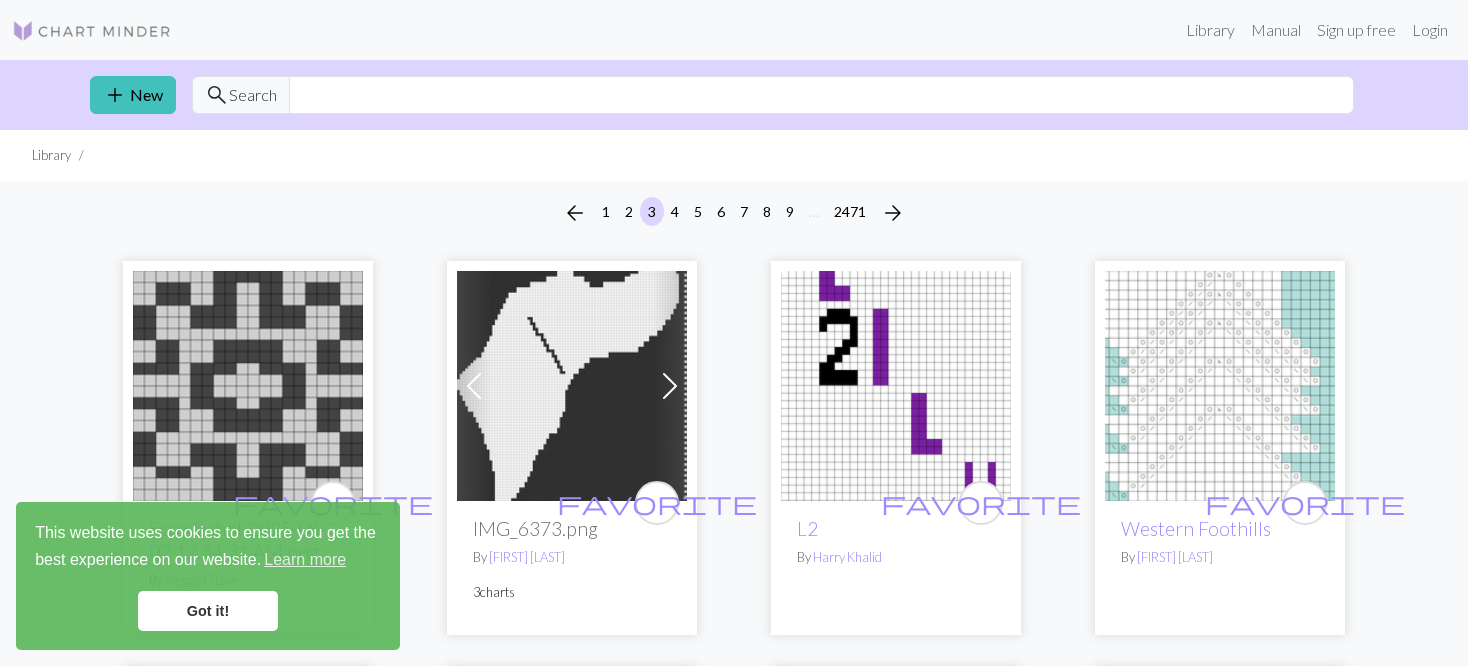 scroll, scrollTop: 100, scrollLeft: 0, axis: vertical 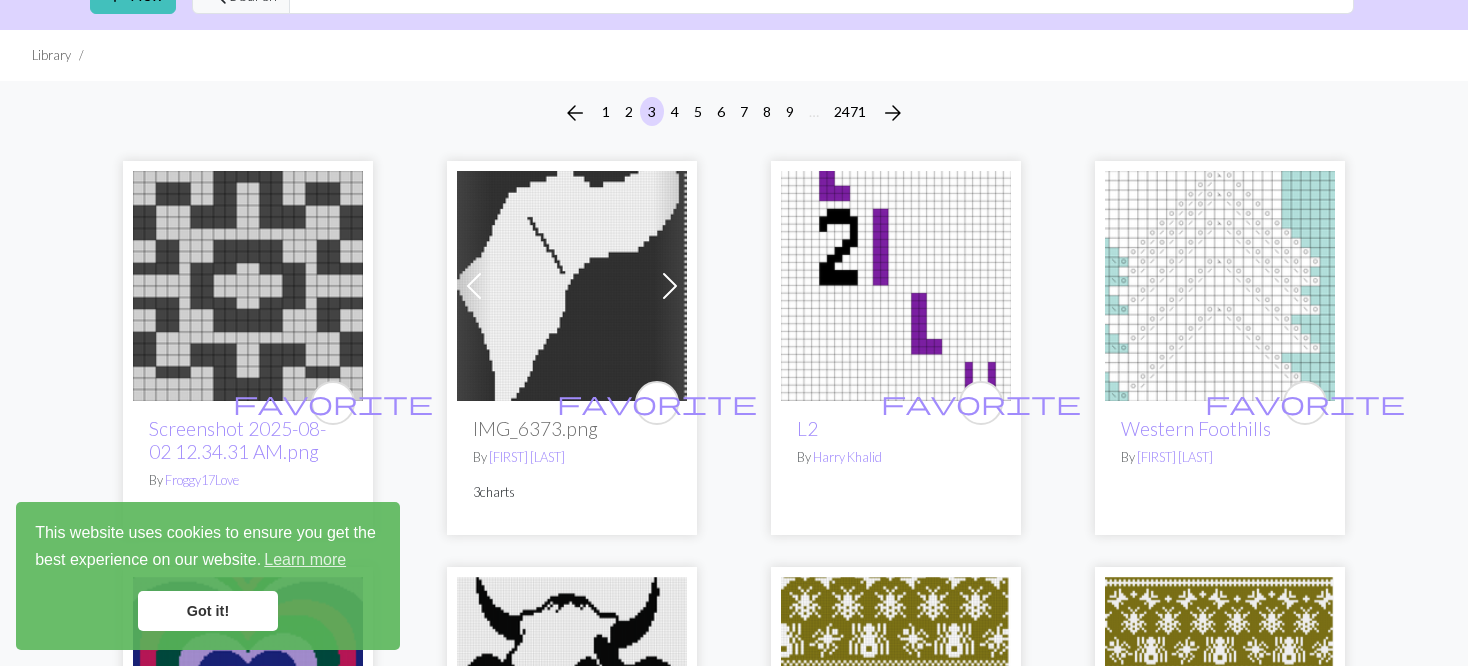 click at bounding box center (1220, 286) 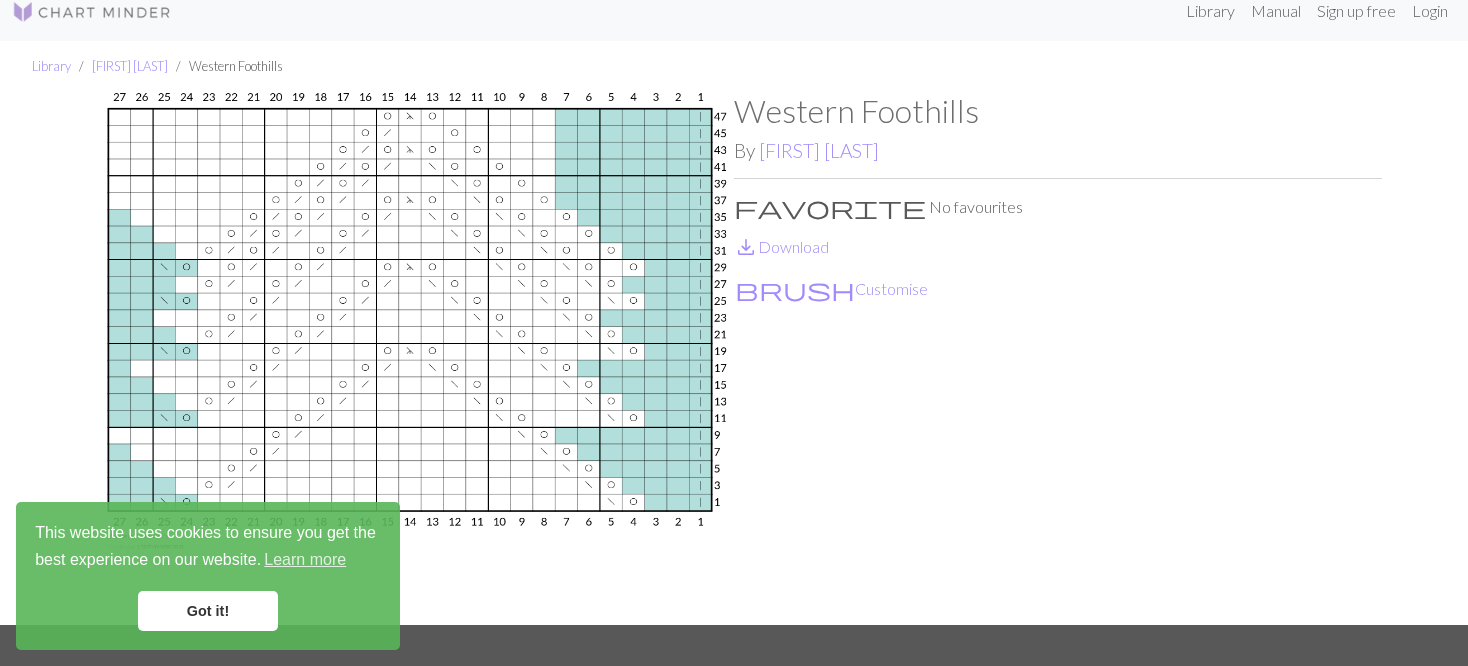 scroll, scrollTop: 0, scrollLeft: 0, axis: both 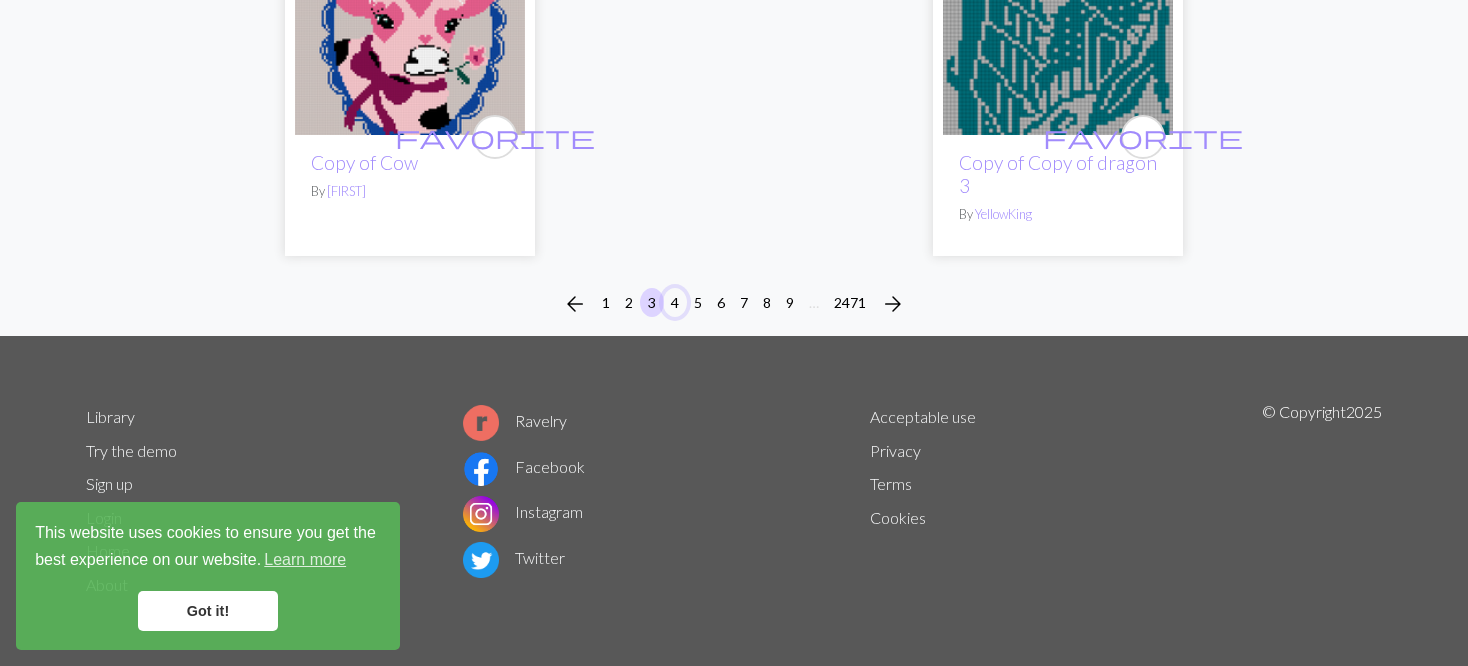 click on "4" at bounding box center [675, 302] 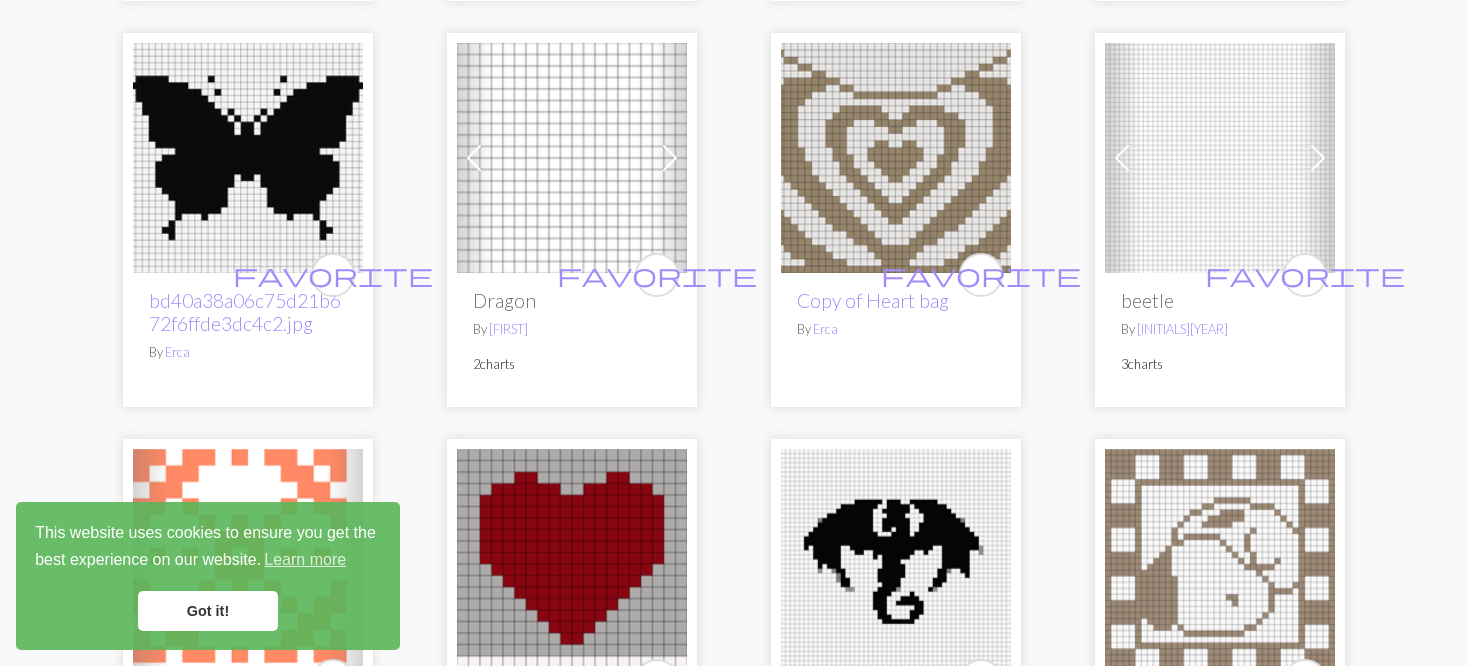 scroll, scrollTop: 1500, scrollLeft: 0, axis: vertical 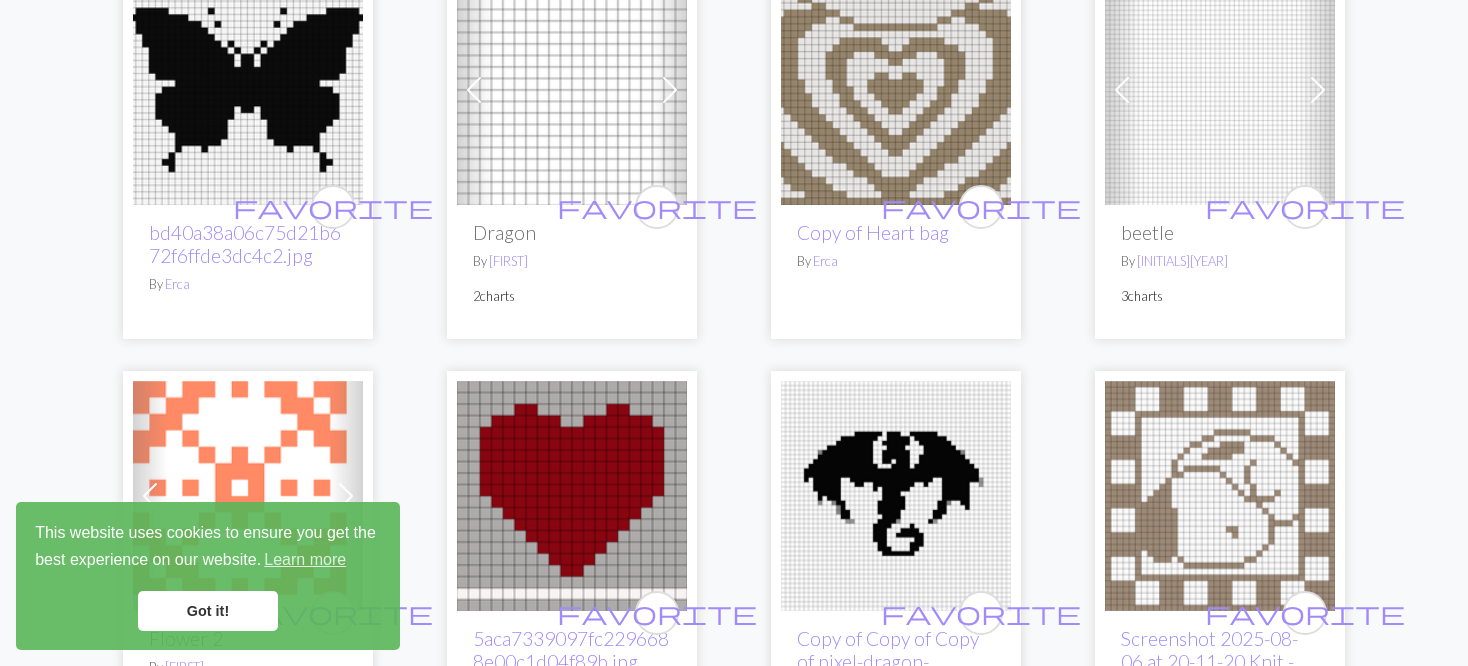 click at bounding box center [1122, 90] 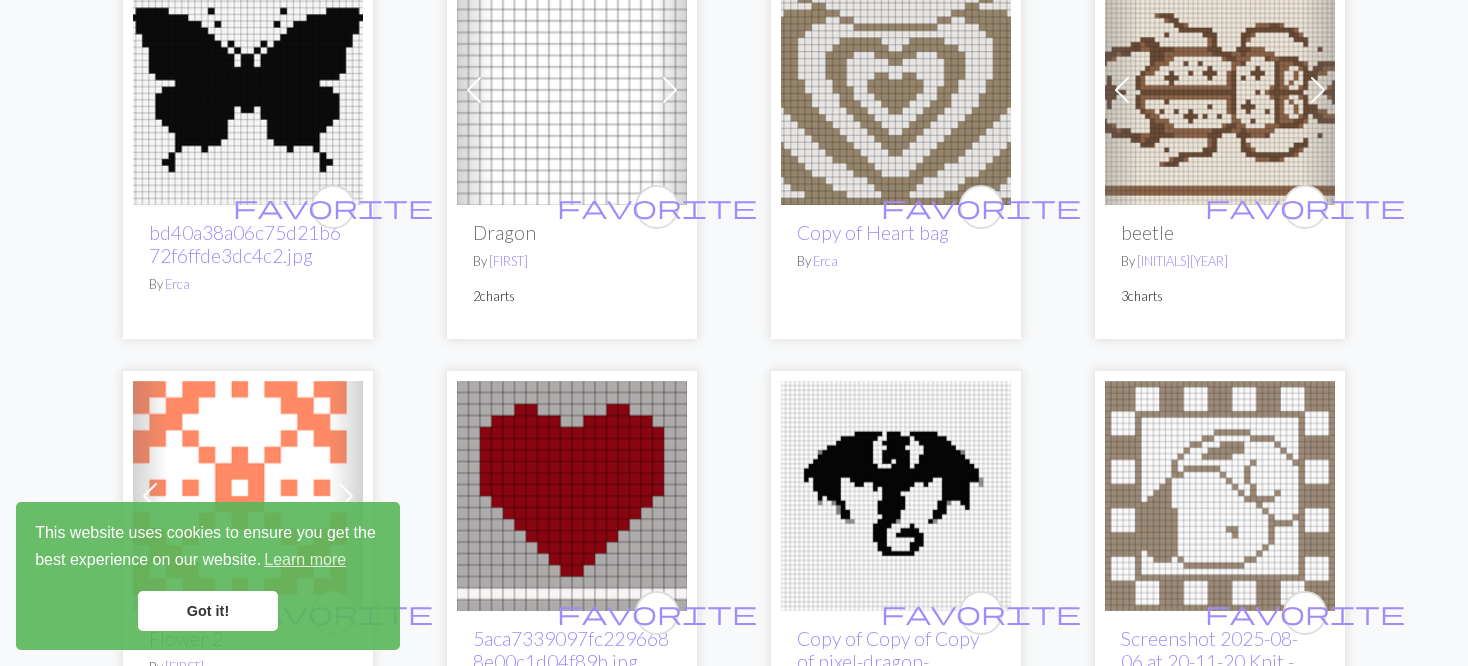 click at bounding box center (1122, 90) 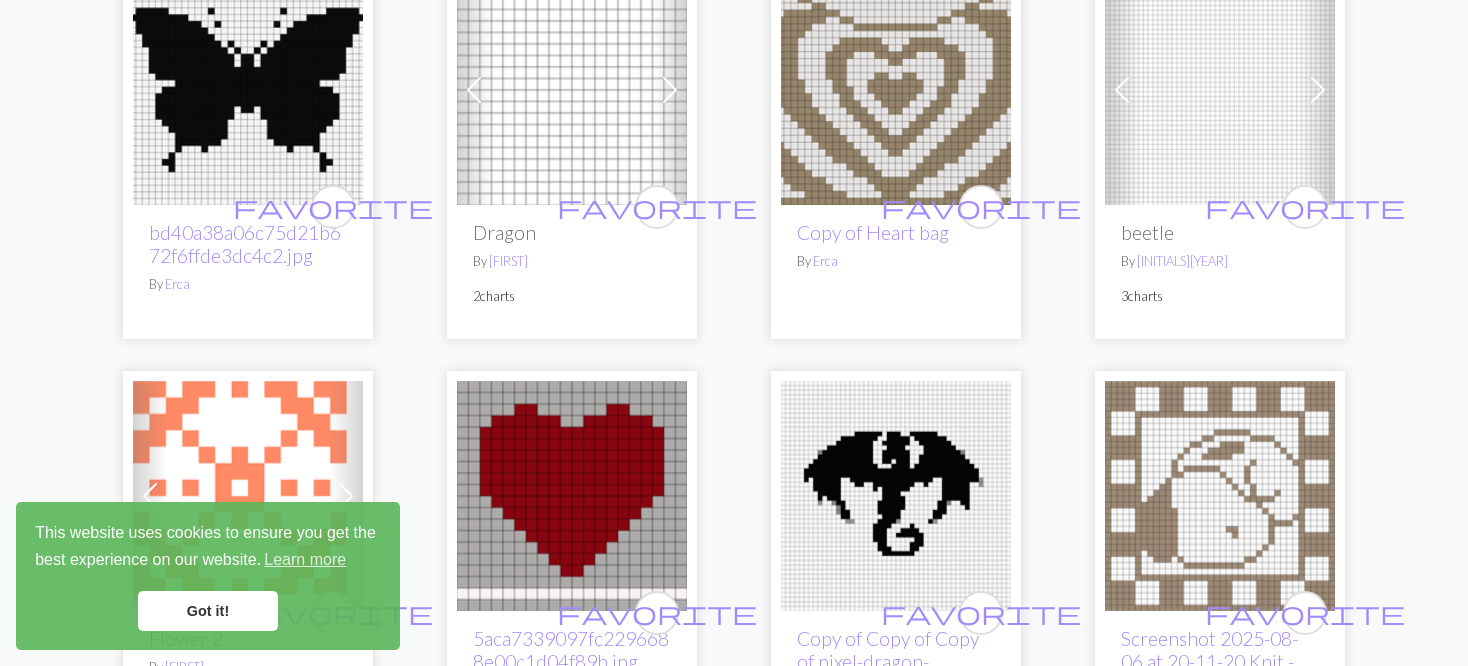 click at bounding box center (572, 90) 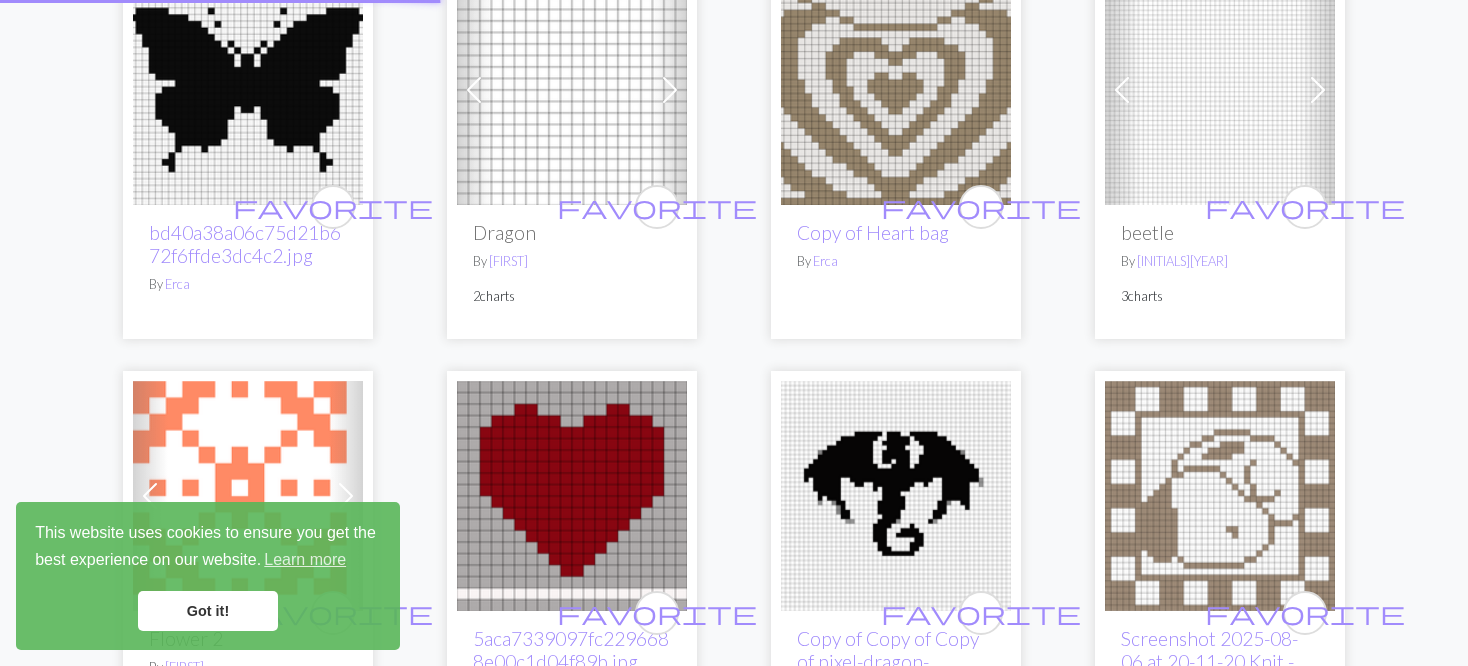 scroll, scrollTop: 0, scrollLeft: 0, axis: both 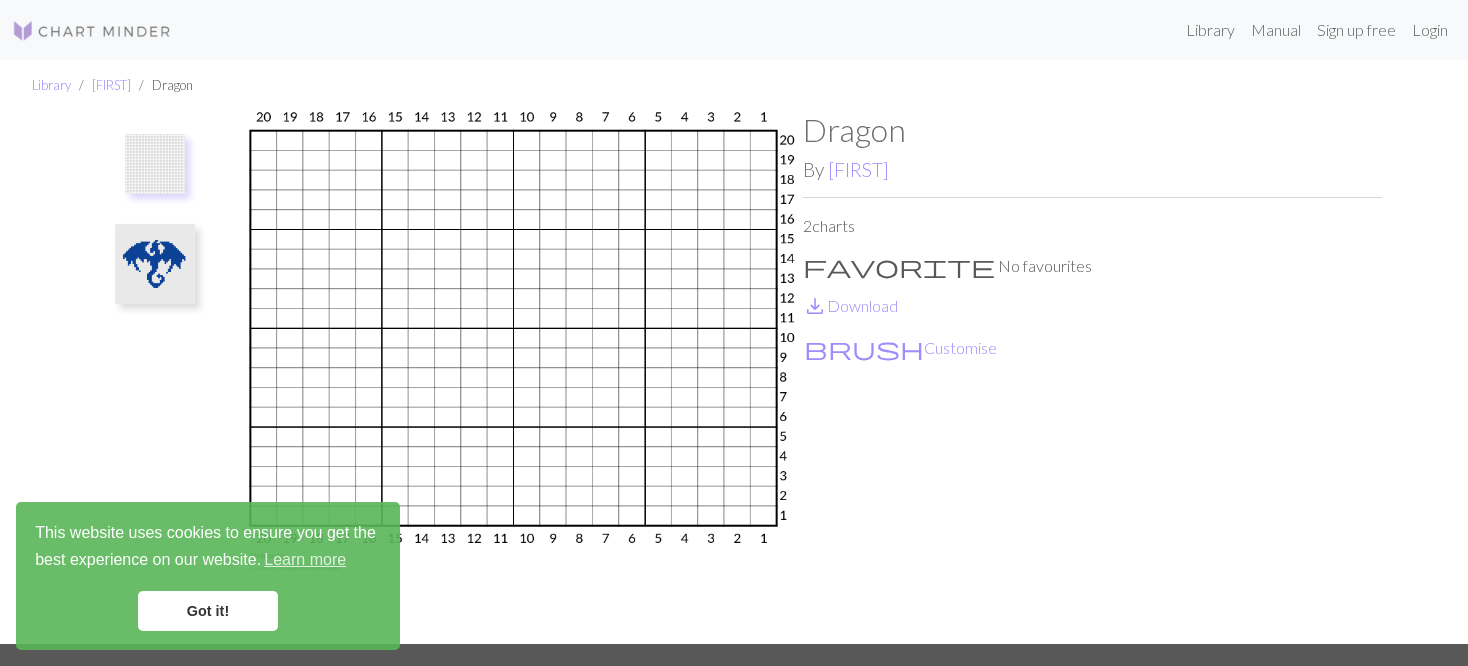 drag, startPoint x: 3, startPoint y: 5, endPoint x: 1072, endPoint y: 301, distance: 1109.2236 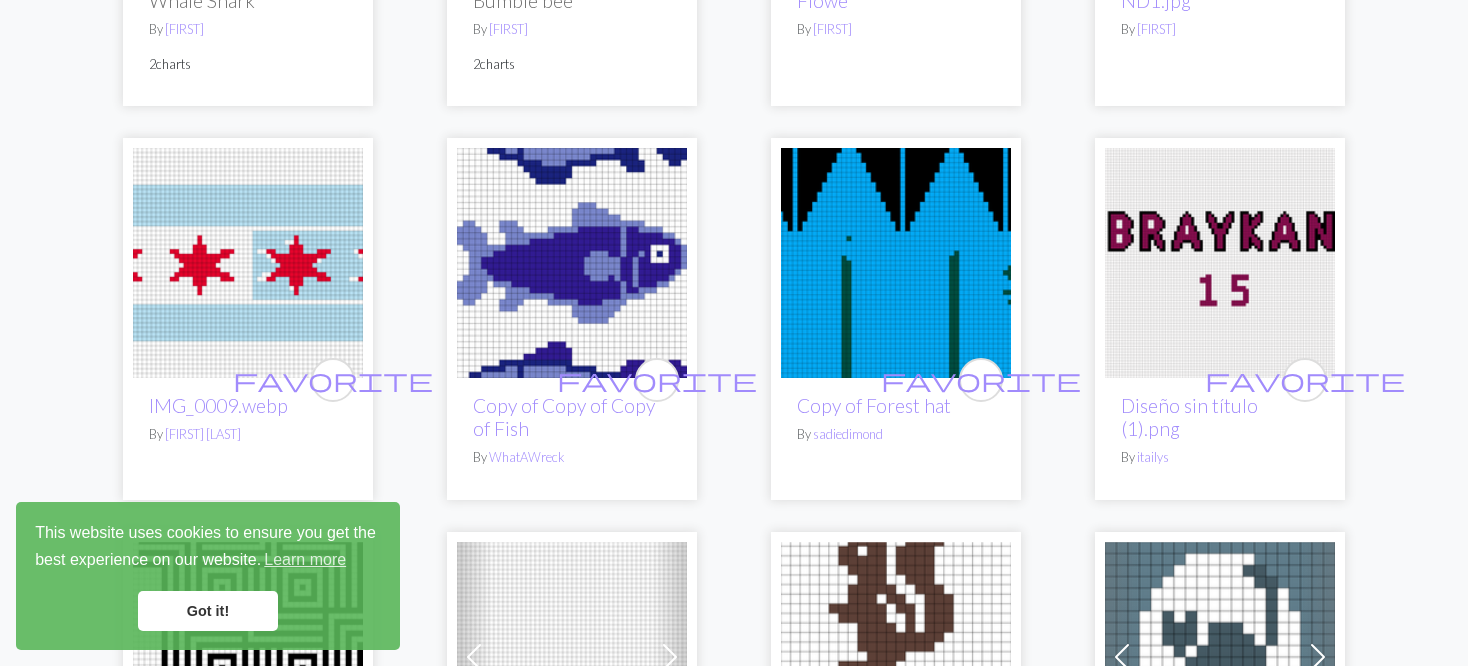 scroll, scrollTop: 2700, scrollLeft: 0, axis: vertical 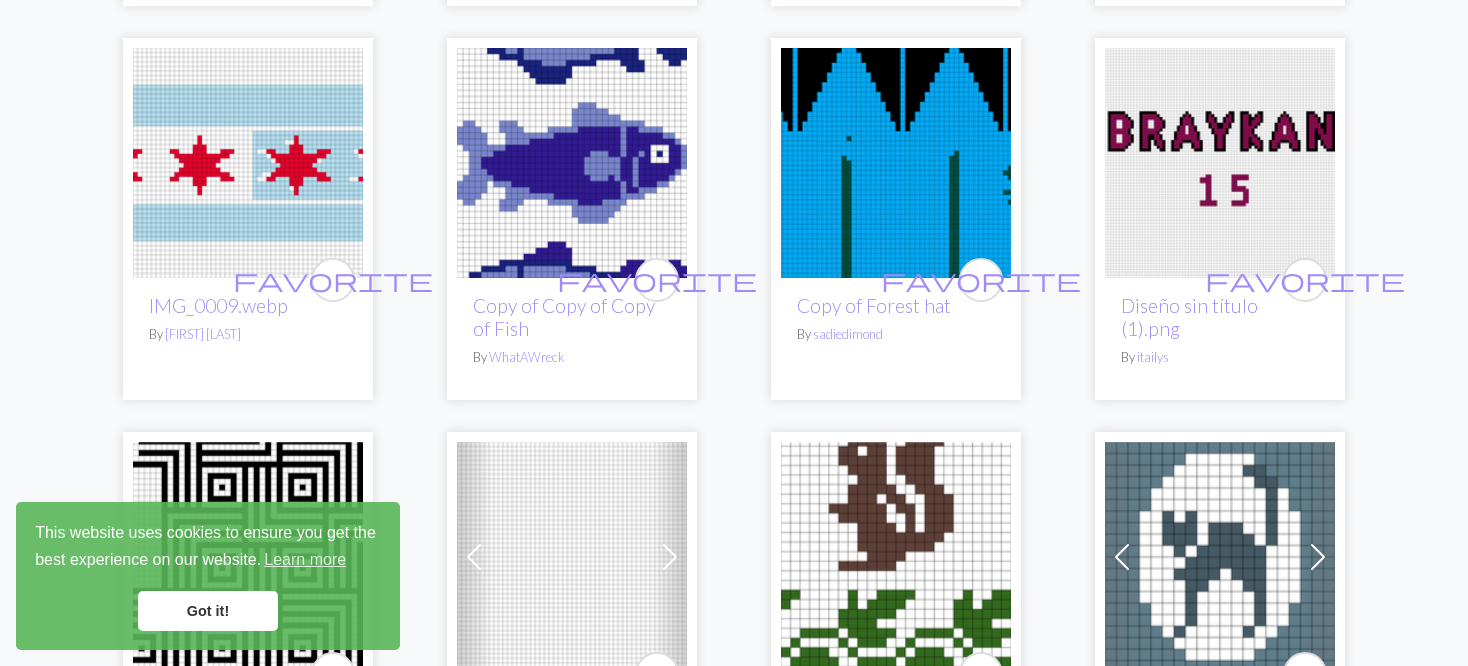 click at bounding box center [896, 163] 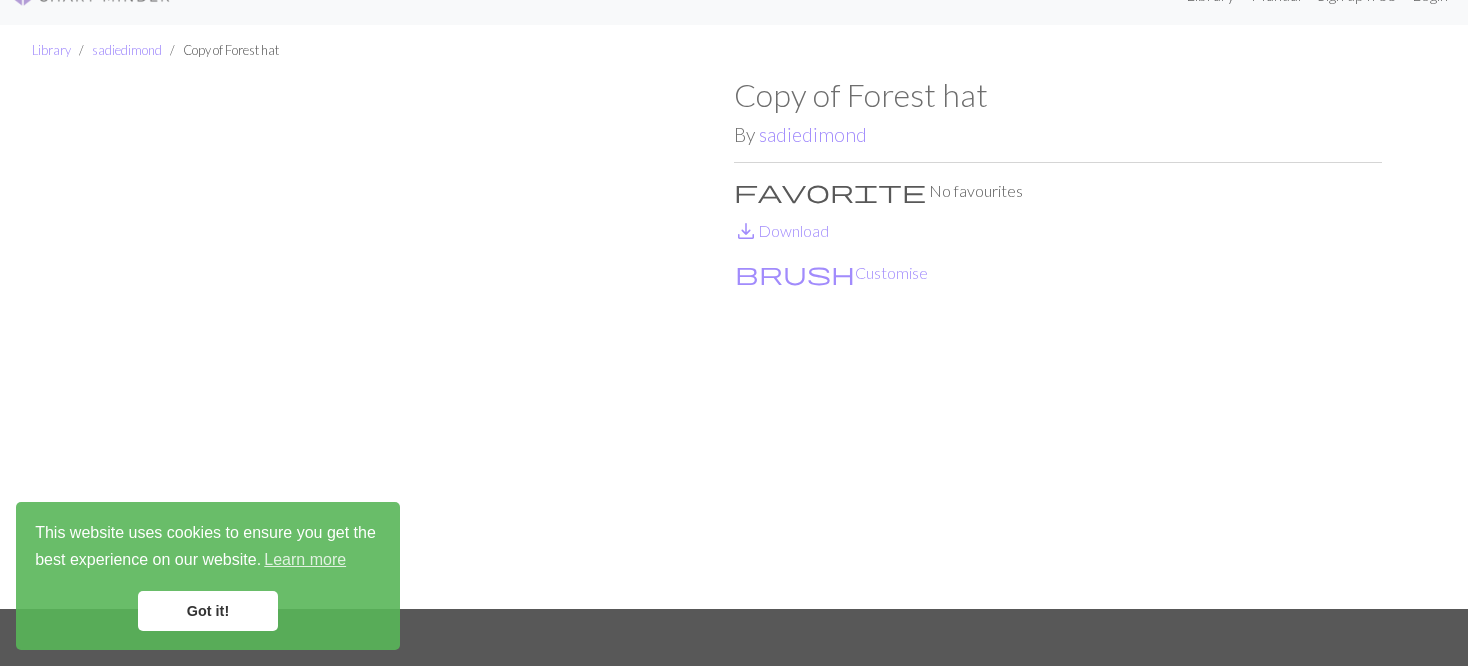 scroll, scrollTop: 0, scrollLeft: 0, axis: both 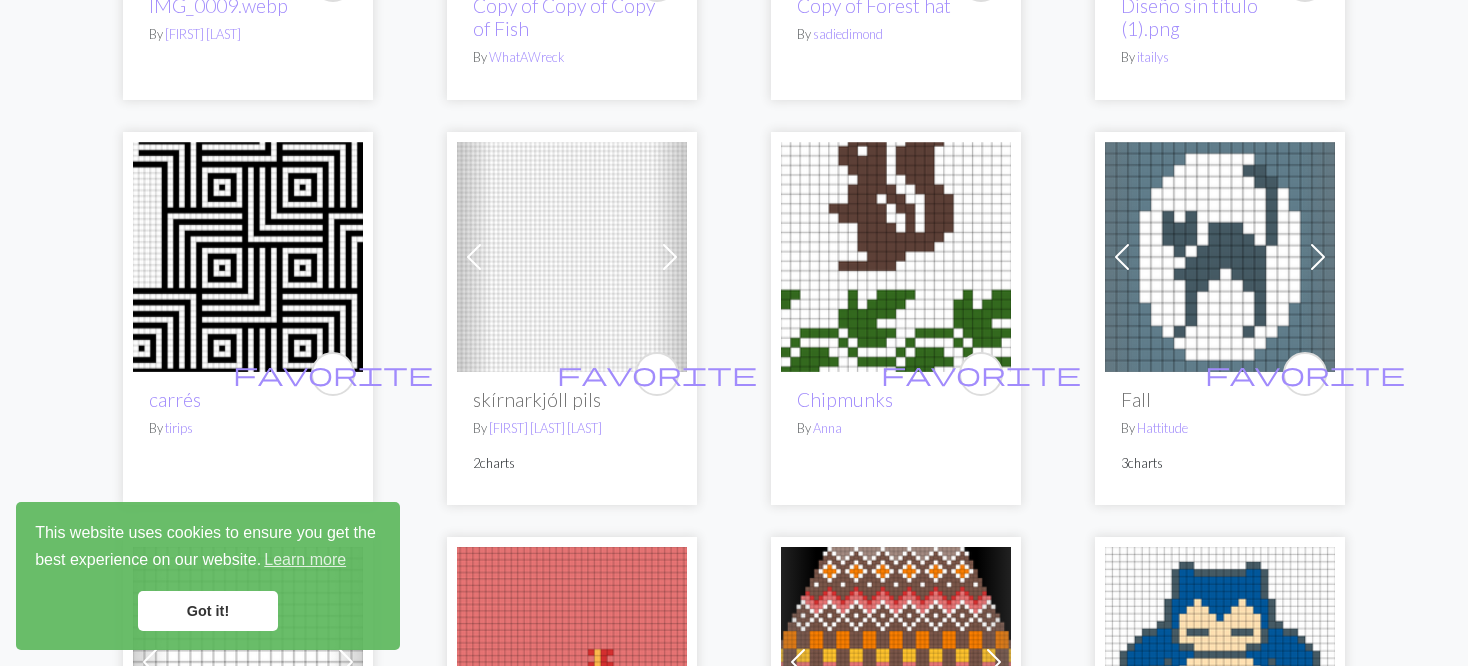 click on "favorite Copy of hello kitty By [FIRST] favorite 22 socks By [FIRST] [LAST] Previous Next favorite Scarf 3 colour By [FIRST] [LAST] 4 charts favorite IMG_0258.JPG By [FIRST][NUMBER] favorite IMG_0257.JPG By [FIRST][NUMBER] favorite Copy of geek2 By [USERNAME] favorite 2edc740b2460d9e03f9edc38d7dfcb77.jpg By [FIRST] favorite c60eba5f2fedfb67cdcb20fa04415d45.jpg By [FIRST] favorite Dragon By [FIRST] favorite Panda Baby Blanket By [FIRST] Previous Next favorite P-1 By [FIRST] 3 charts favorite geek2 By [USERNAME] favorite bd40a38a06c75d21b672f6ffde3dc4c2.jpg By [FIRST] Previous Next favorite Dragon By [FIRST] 2 charts favorite Copy of Heart bag By [FIRST] Previous Next favorite beetle By [INITIALS][YEAR] 3 charts Previous Next favorite Flower 2 By [FIRST] 2 charts favorite 5aca7339097fc2296688e00c1d04f89b.jpg By [FIRST] favorite Copy of Copy of Copy of pixel-dragon-silhouette-image-vector-illustration-222019134.jpg-2.webp By [FIRST] favorite By [FIRST] Previous Next favorite Whale Shark By [FIRST]" at bounding box center (734, -145) 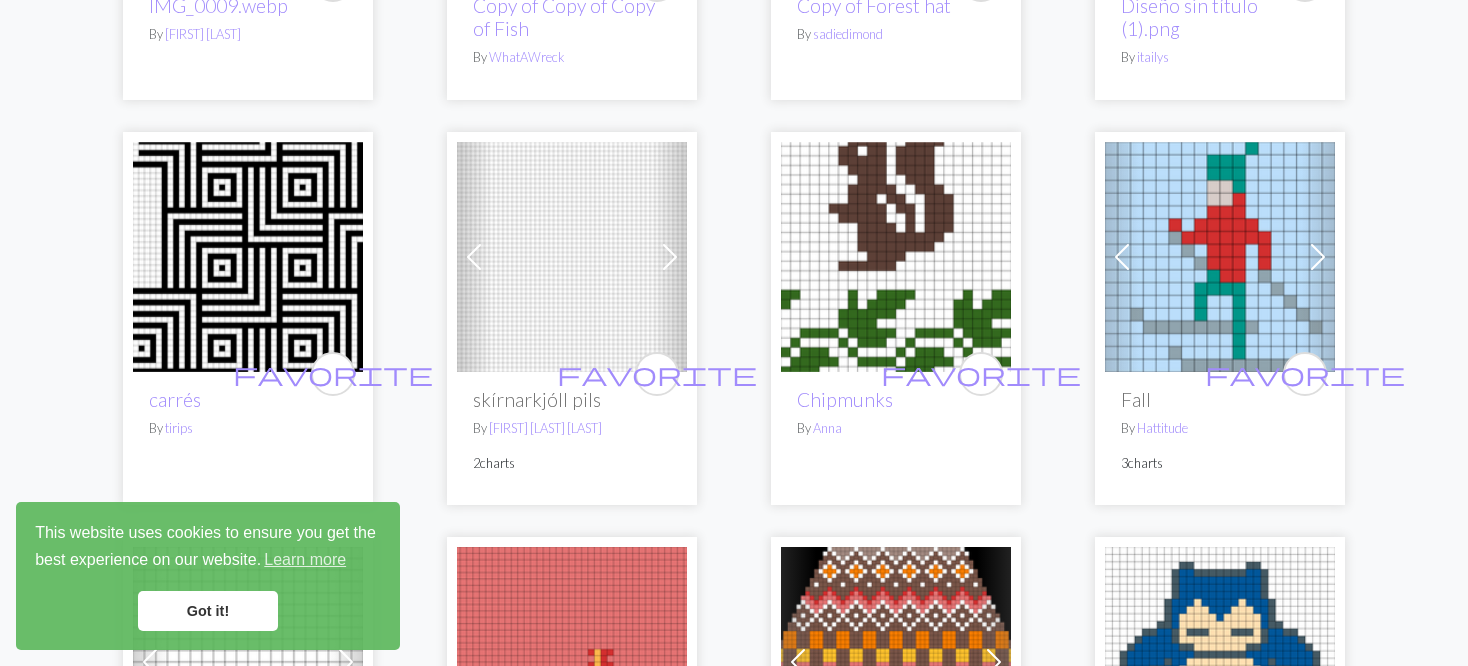 click at bounding box center [1122, 257] 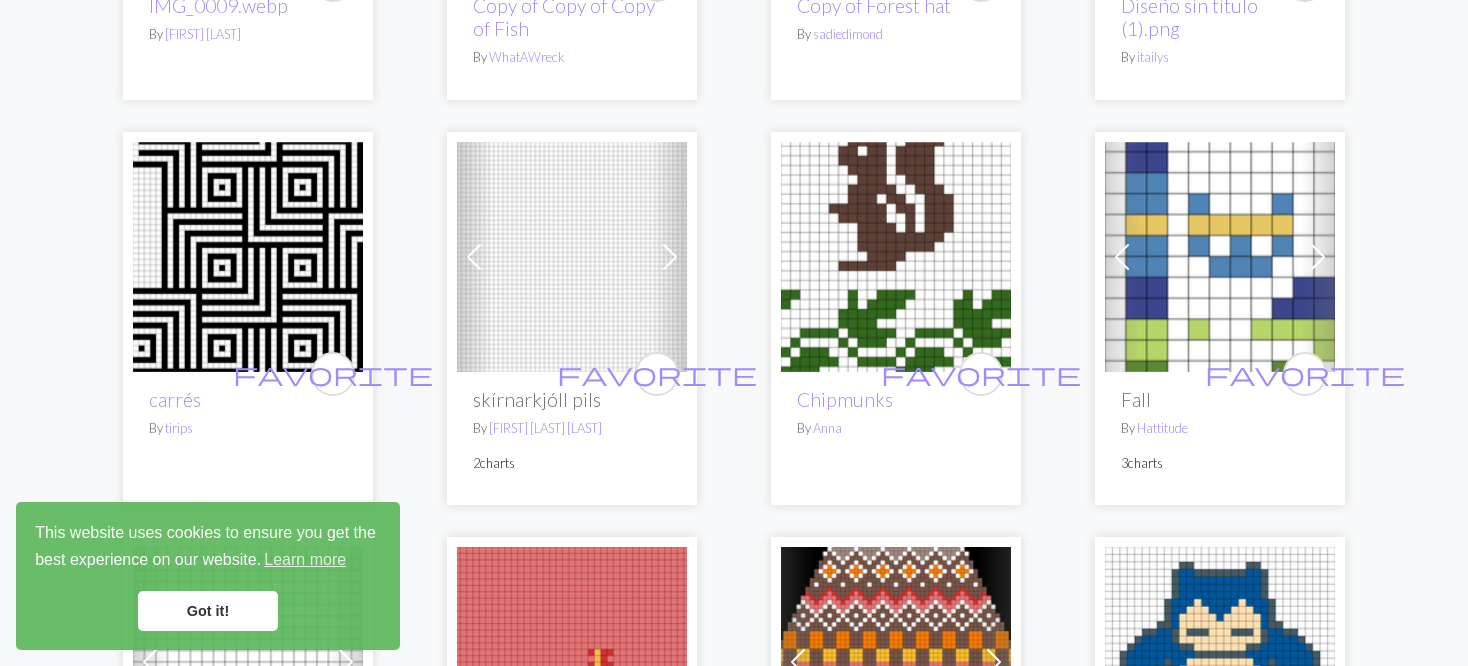 click at bounding box center (1122, 257) 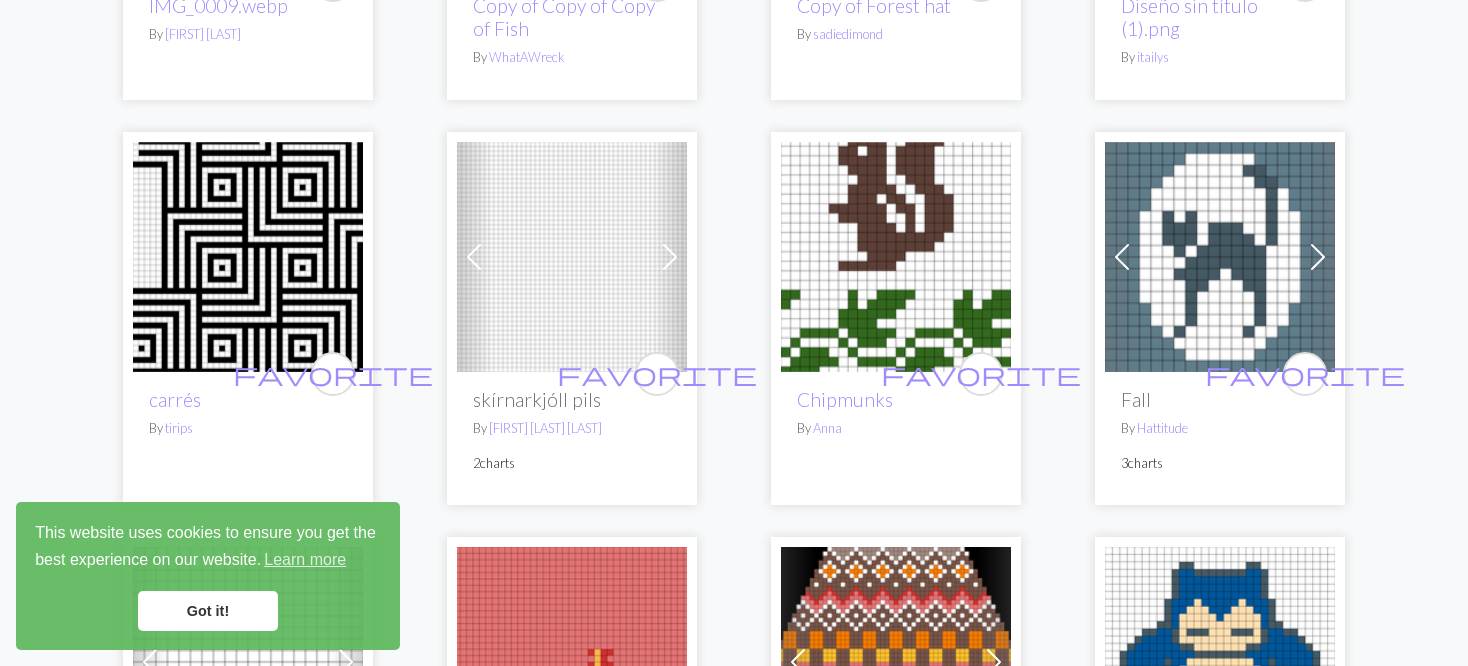 click at bounding box center [1122, 257] 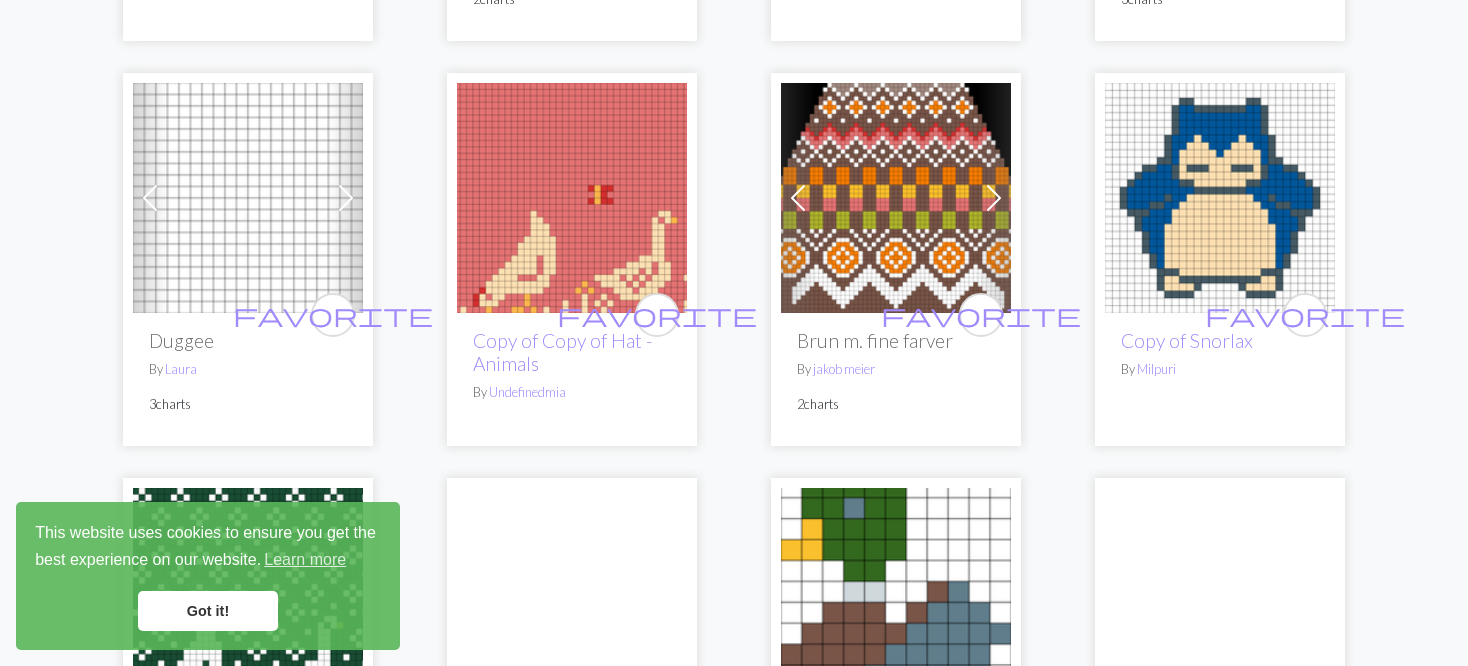 scroll, scrollTop: 3500, scrollLeft: 0, axis: vertical 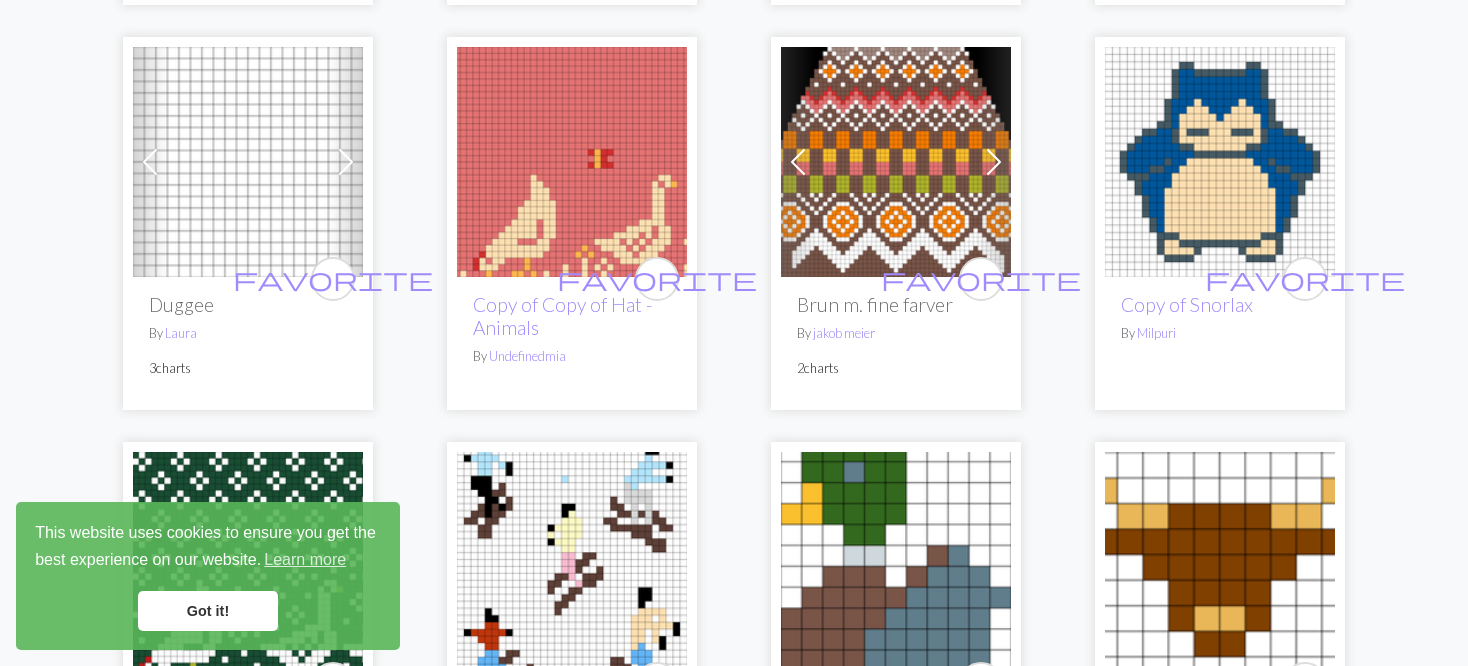 click at bounding box center [150, 162] 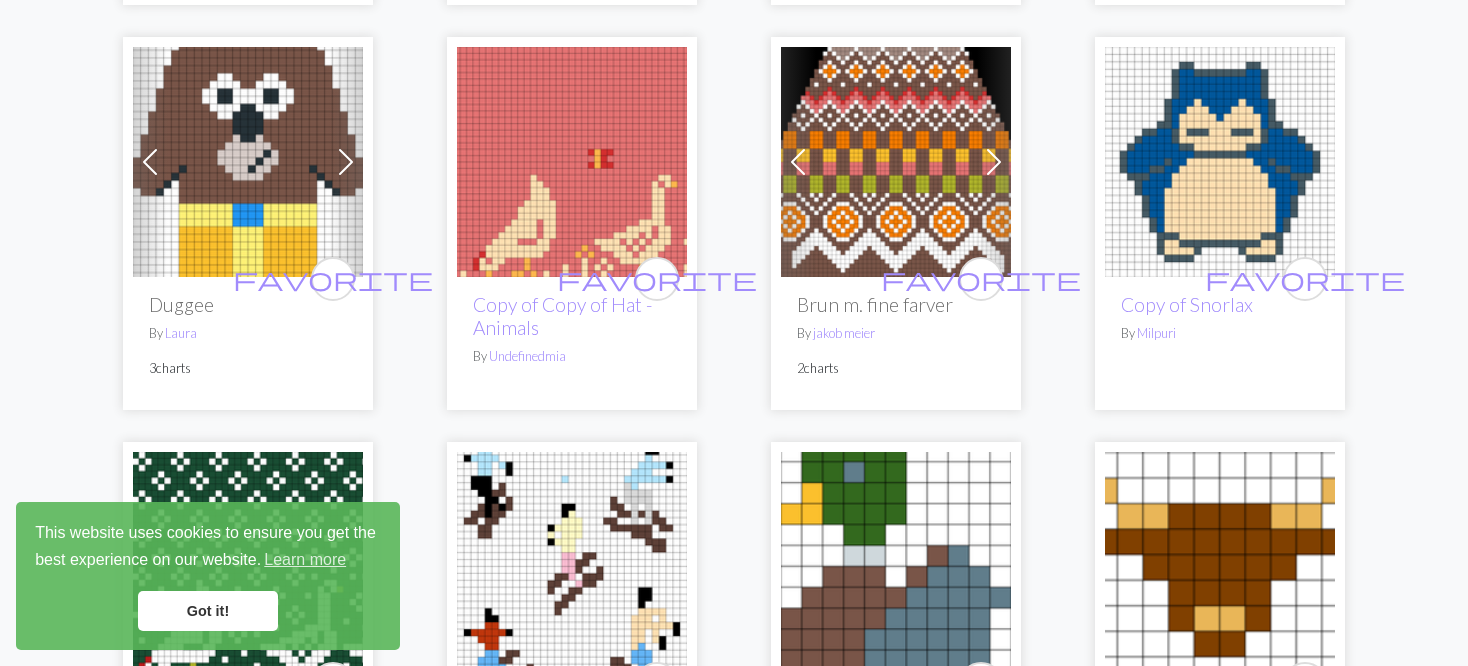 click at bounding box center (150, 162) 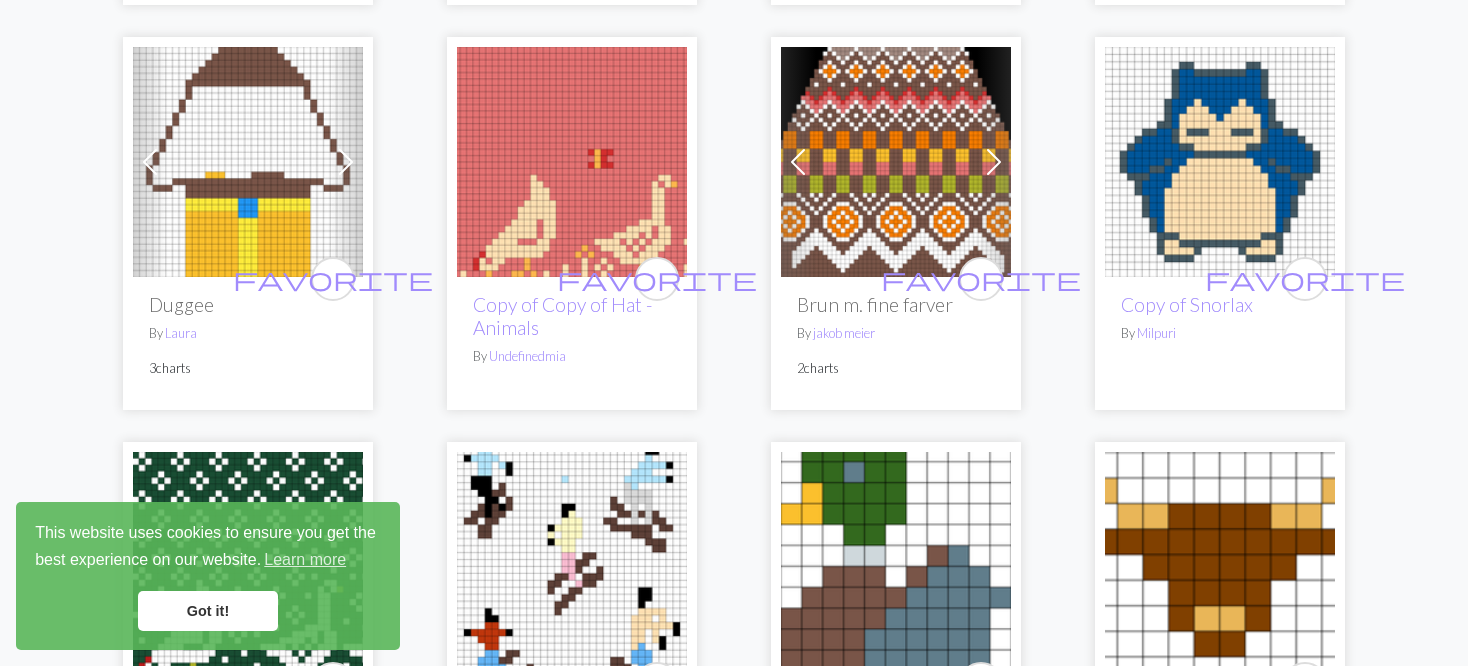 click at bounding box center (150, 162) 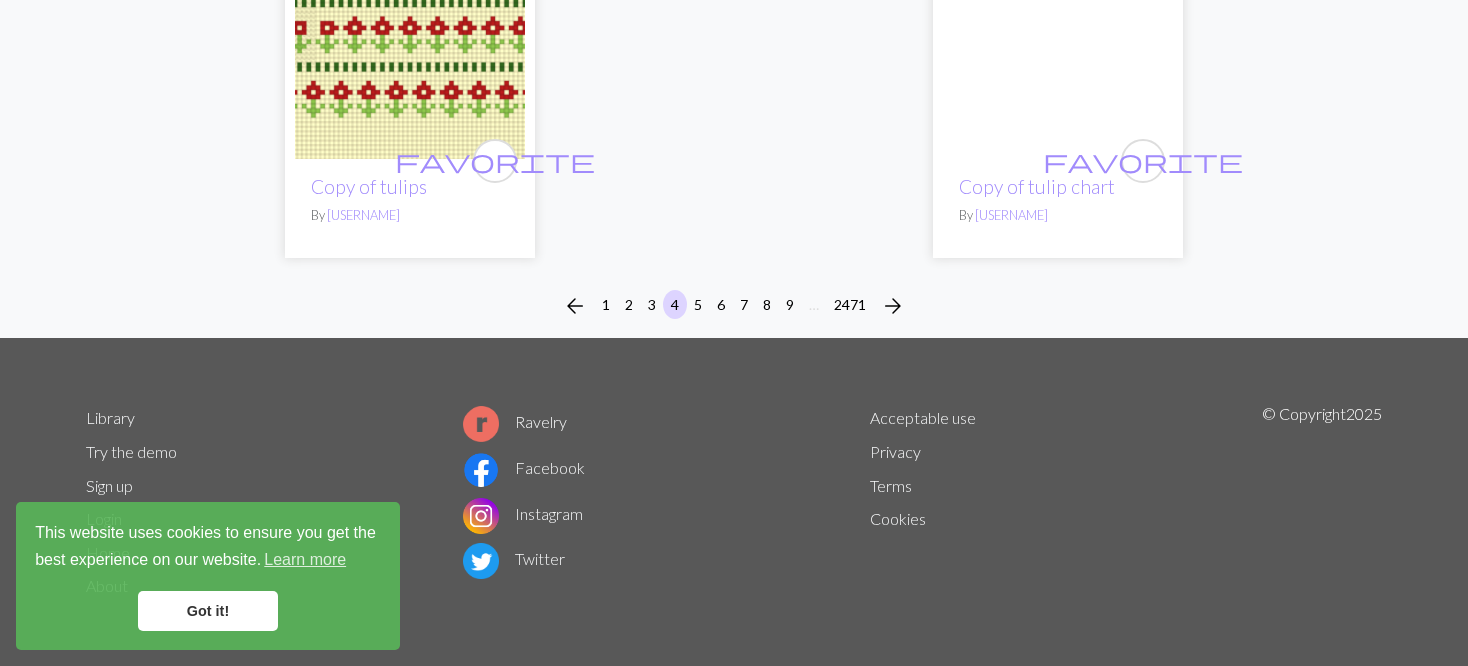 scroll, scrollTop: 5193, scrollLeft: 0, axis: vertical 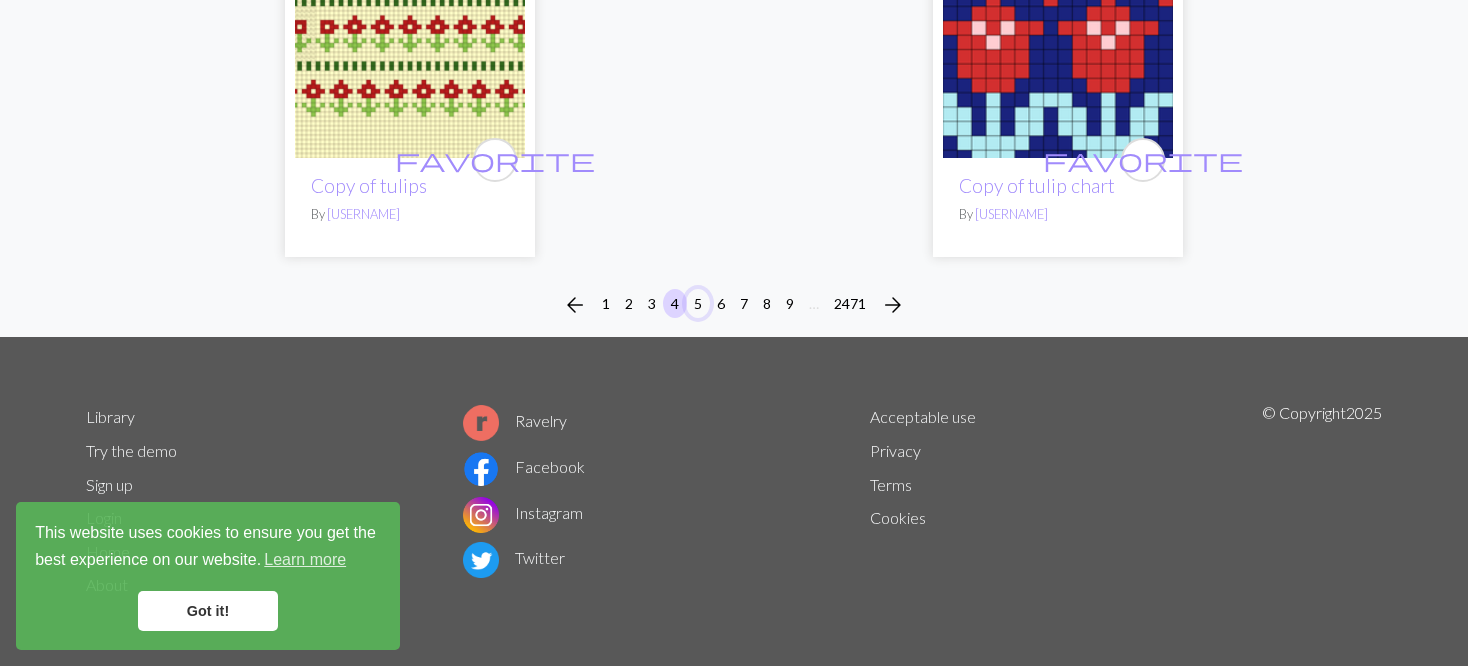 click on "5" at bounding box center (698, 303) 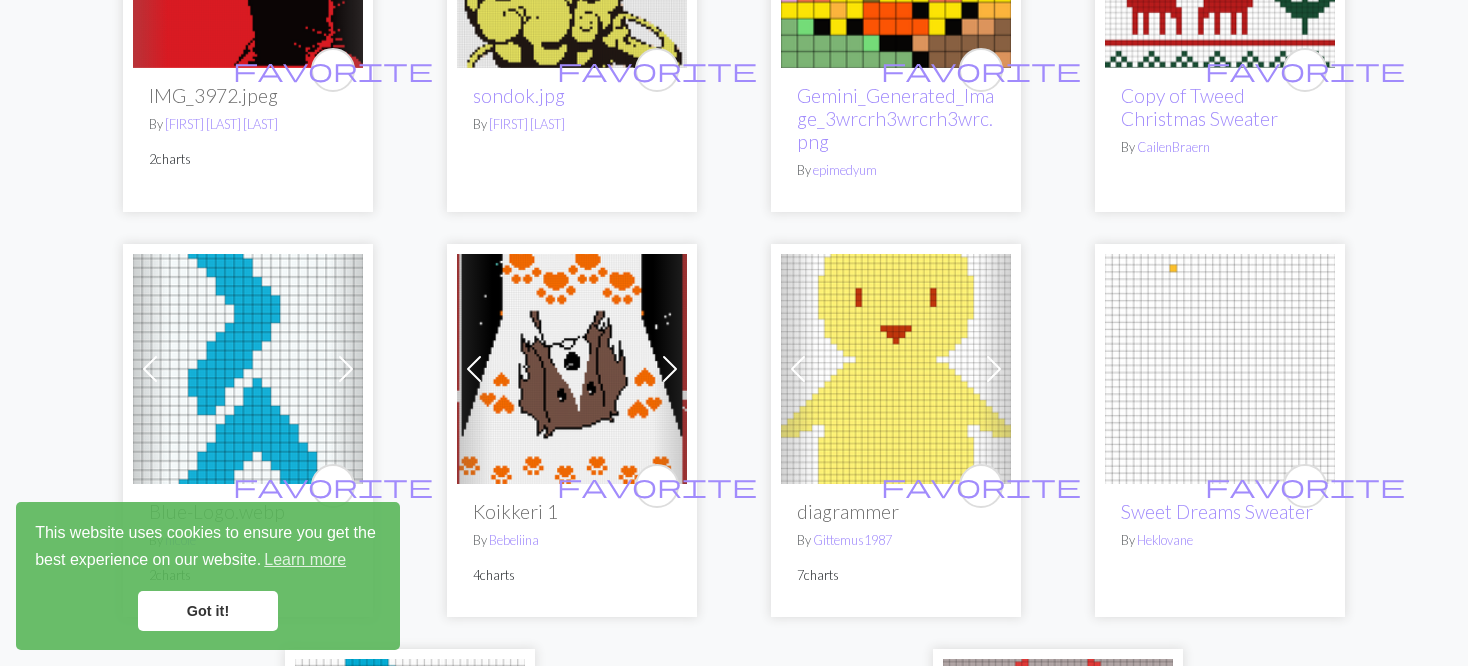 scroll, scrollTop: 4500, scrollLeft: 0, axis: vertical 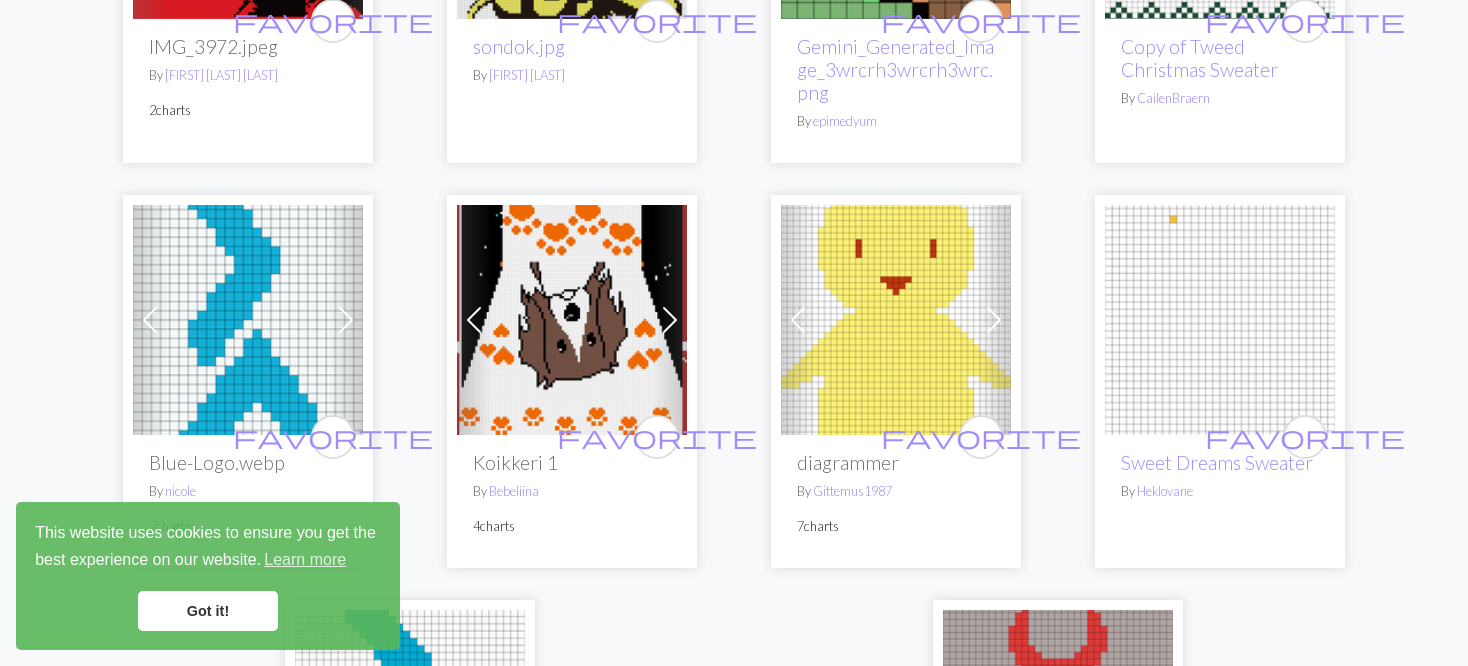 click on "favorite juicy.jpg By [FIRST] Previous Next favorite SMc. Red knit Coat. By PK 11 charts favorite Copy of Bat.jpg By [FIRST] [LAST] favorite star By [FIRST] favorite Lock and Key By [FIRST] favorite Sky By [FIRST] Previous Next favorite Copy of Unikko By [FIRST] 2 charts Previous Next favorite Copy of Unikko.JPG By [FIRST] 3 charts favorite lurifaks variation By [FIRST] [LAST] favorite Copy of Screen Shot 2025-06-05 at 10.37.44 AM.png By [USERNAME] favorite sweater1 By [FIRST] favorite Copy of Cow Skull By [FIRST] [LAST] Previous Next favorite Copy of Skull By [FIRST] [LAST] 3 charts favorite stardew sweater flowers By [FIRST] Previous Next favorite filet chart By [FIRST] 3 charts Previous Next favorite M2 By [FIRST] [LAST] 2 charts favorite Copy of Rwby Cojin By [FIRST] favorite Texas Theme By [FIRST] favorite ribs By [FIRST] [LAST] favorite flora pa diagrama.jpg By [FIRST] [LAST] favorite Copy of snake.jpg By [FIRST] favorite Mønster B1 By [FIRST] favorite By" at bounding box center (734, -1639) 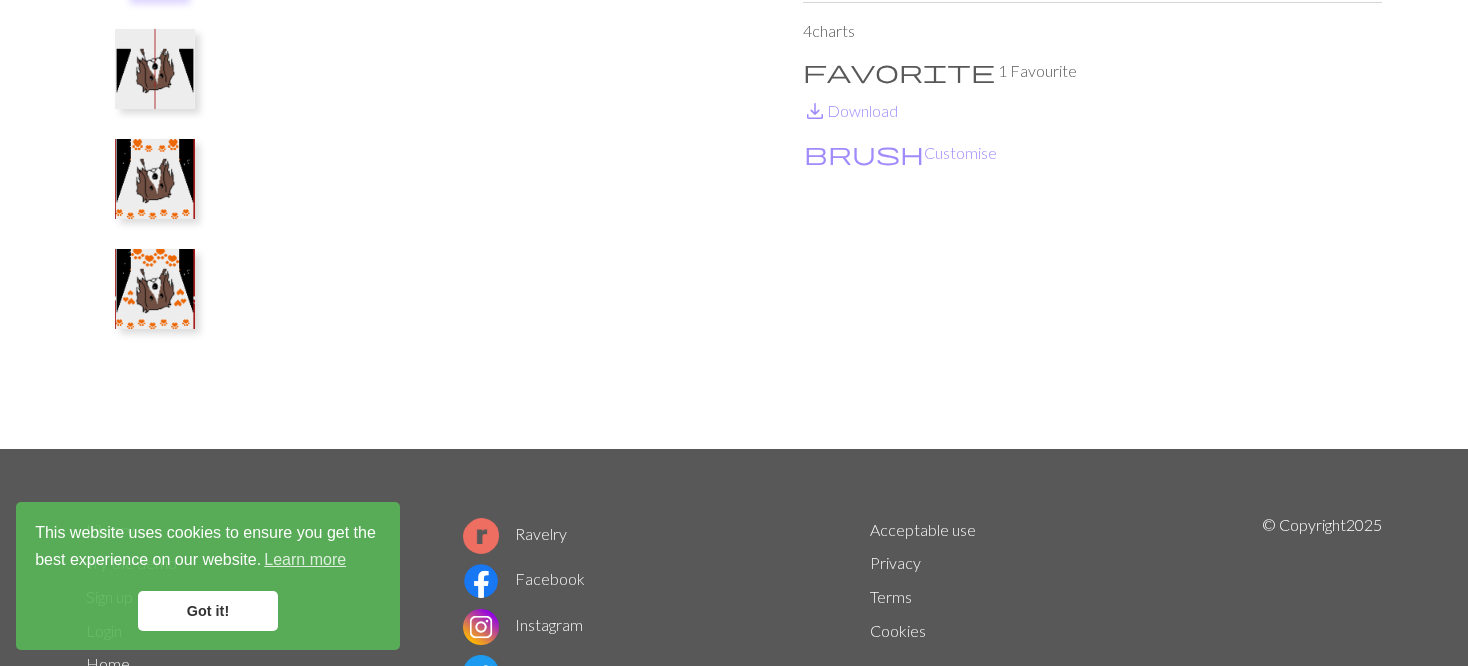 scroll, scrollTop: 200, scrollLeft: 0, axis: vertical 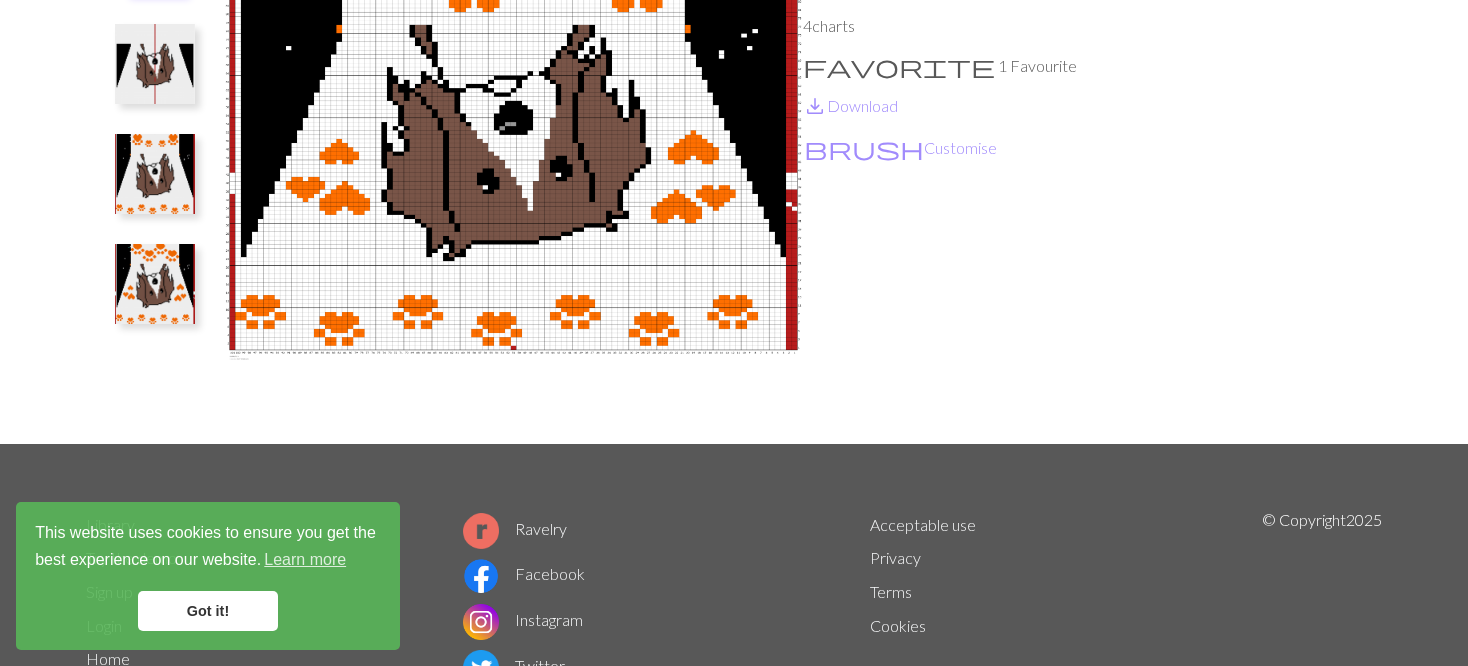 click at bounding box center (155, 284) 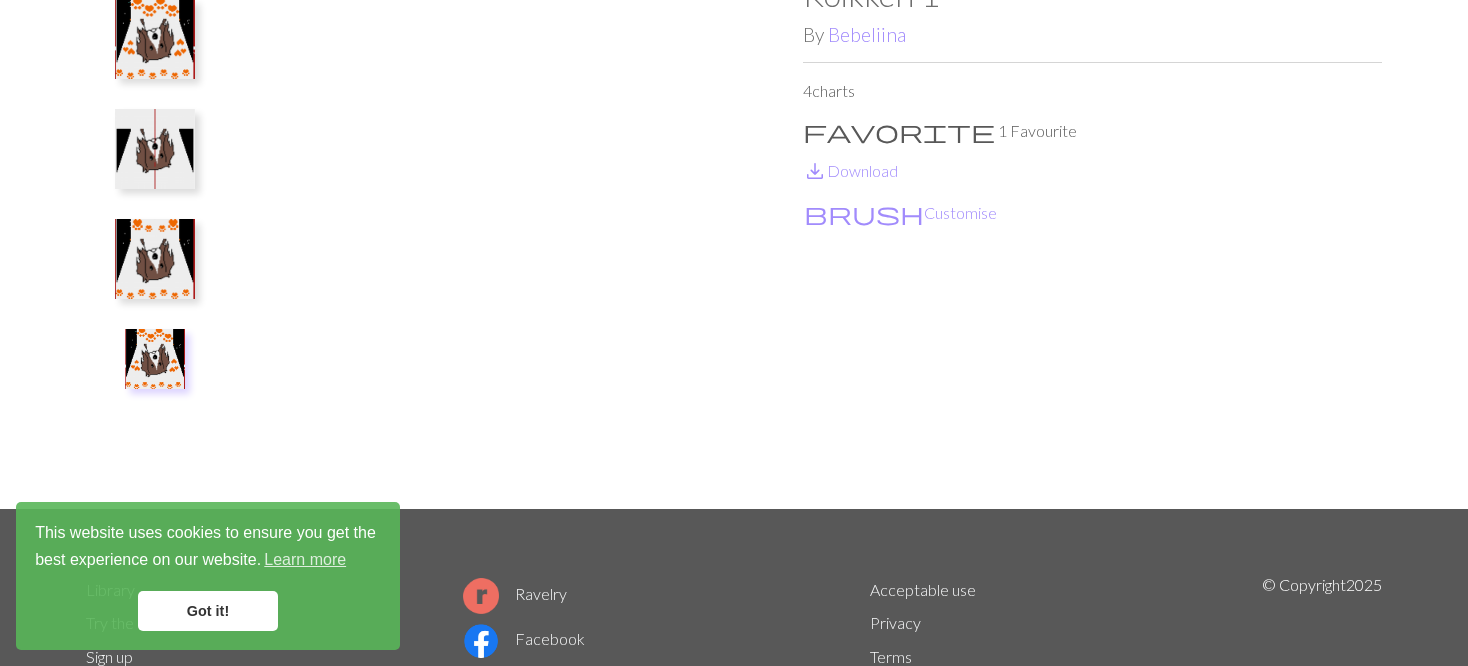 scroll, scrollTop: 100, scrollLeft: 0, axis: vertical 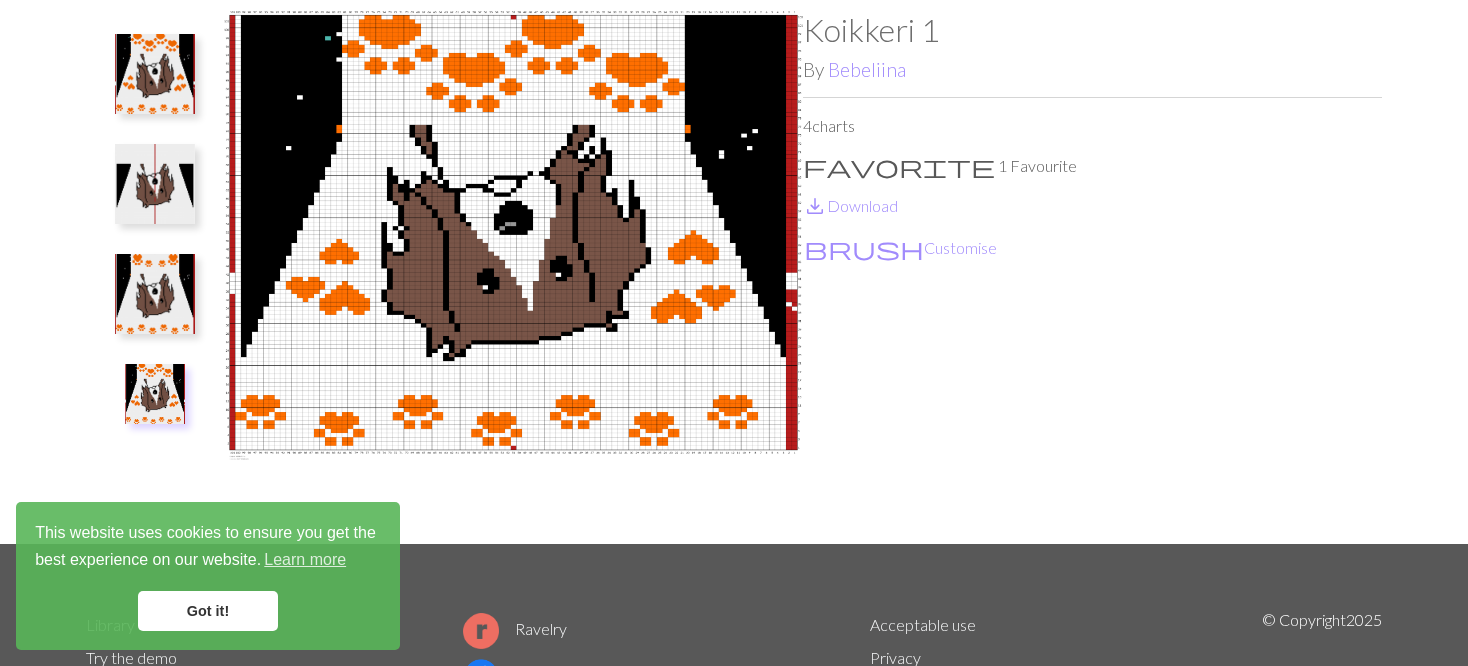 click at bounding box center [155, 269] 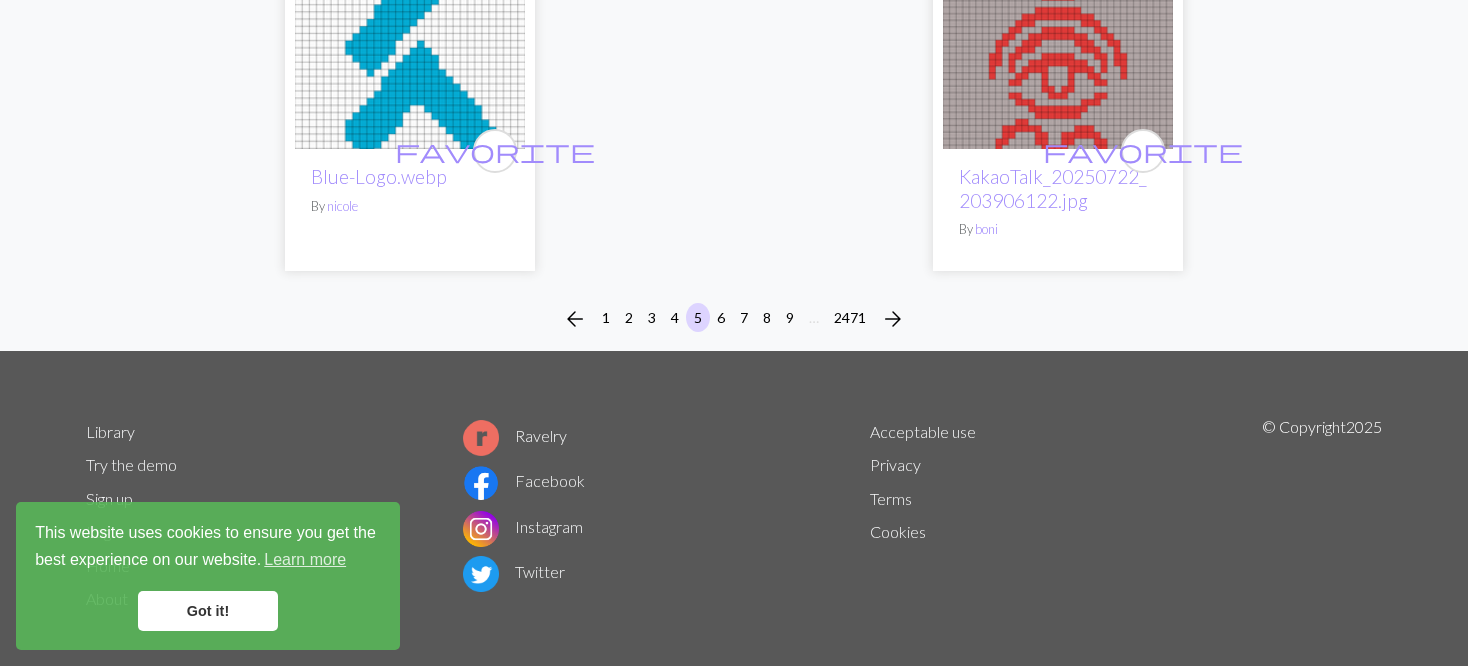 scroll, scrollTop: 5205, scrollLeft: 0, axis: vertical 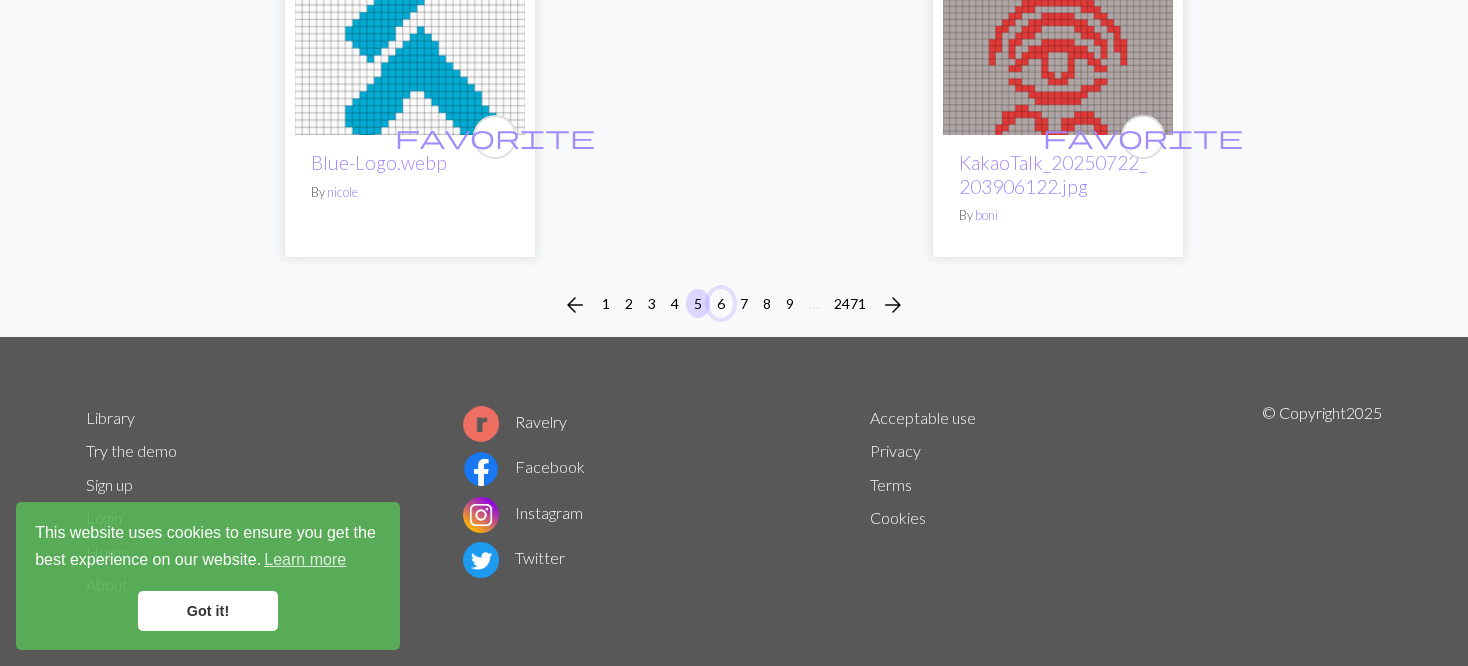 click on "6" at bounding box center (721, 303) 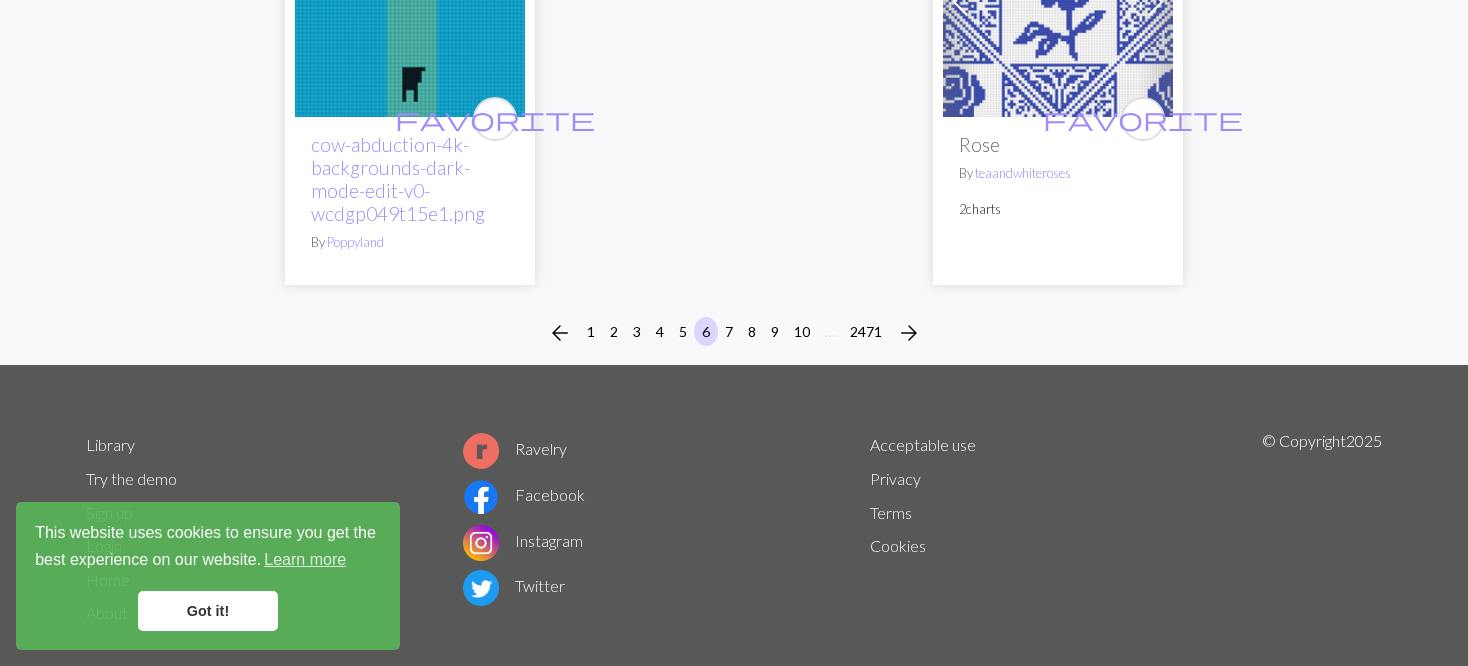scroll, scrollTop: 5193, scrollLeft: 0, axis: vertical 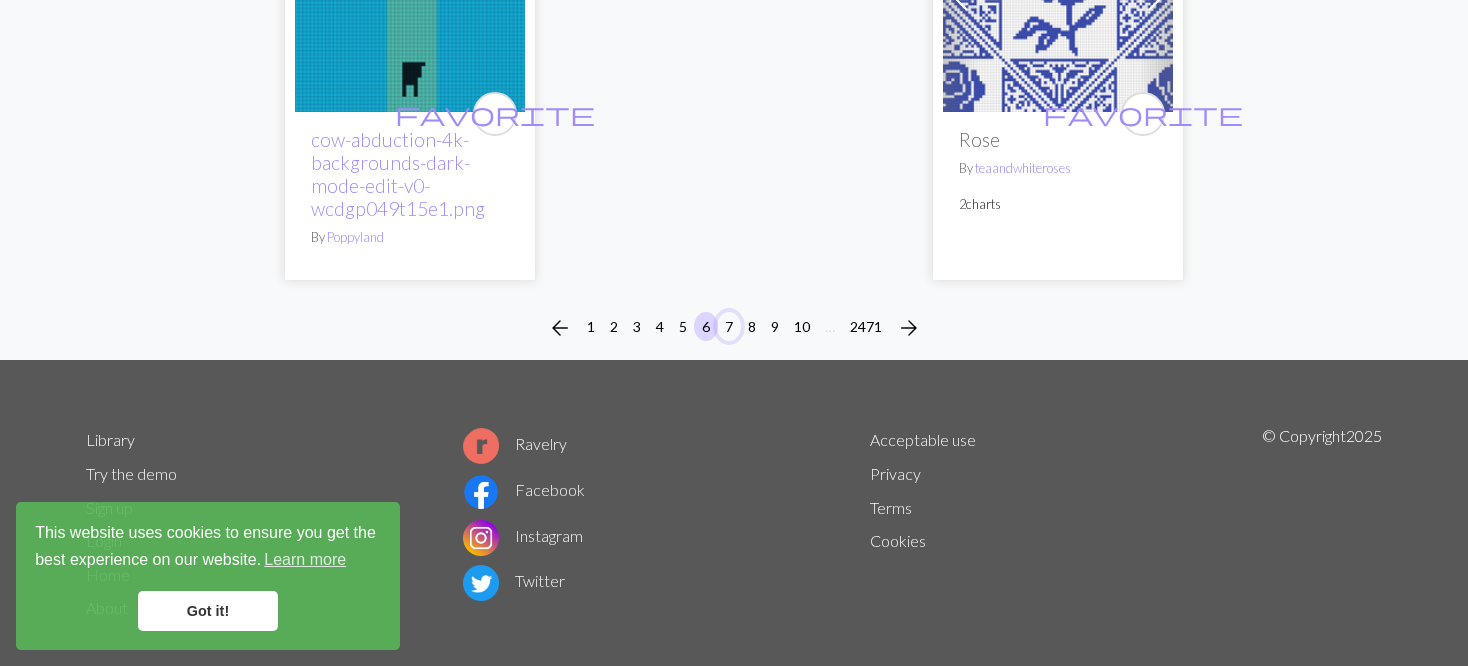 click on "7" at bounding box center [729, 326] 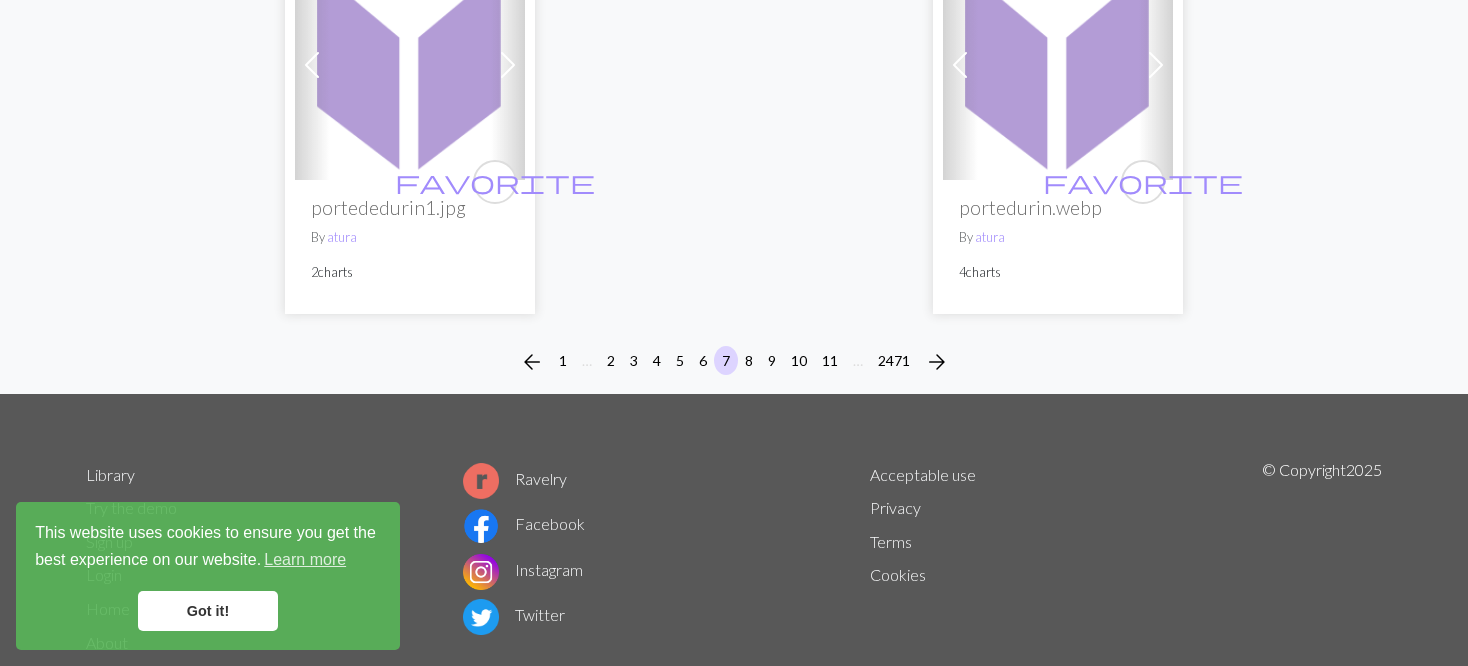 scroll, scrollTop: 5297, scrollLeft: 0, axis: vertical 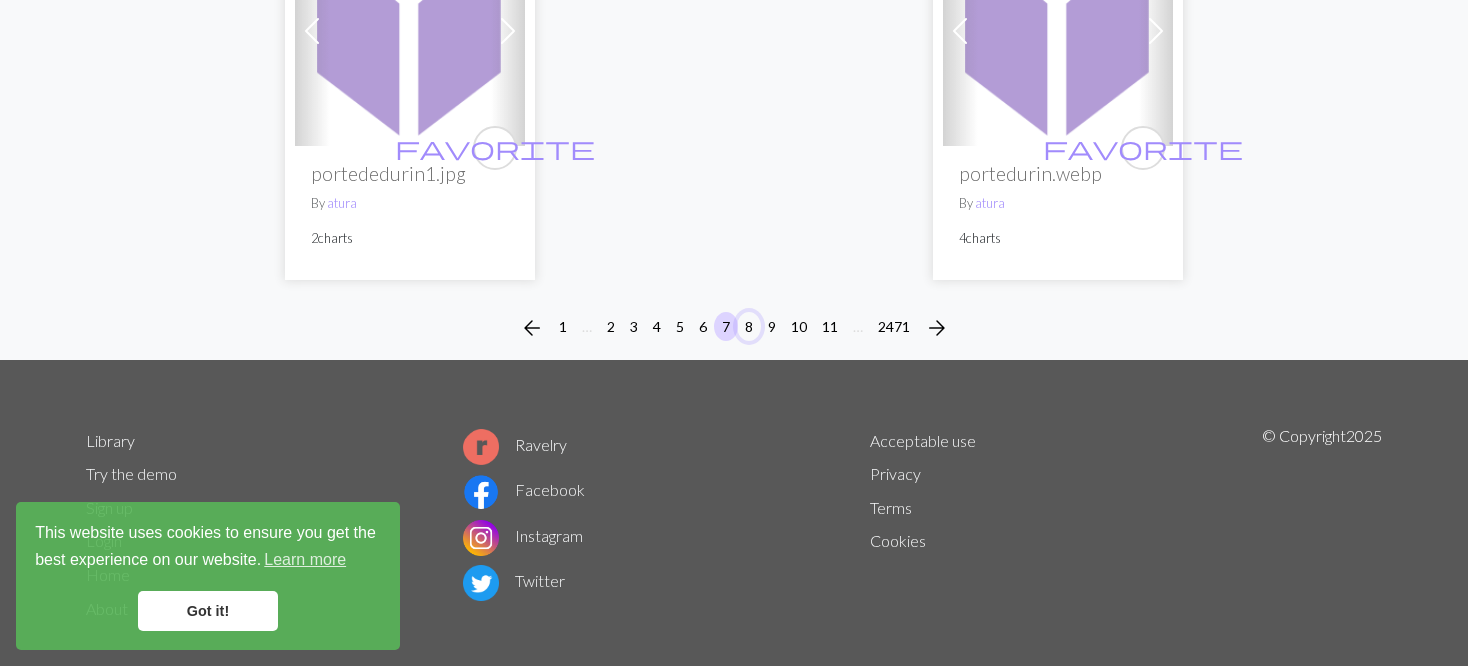 click on "8" at bounding box center [749, 326] 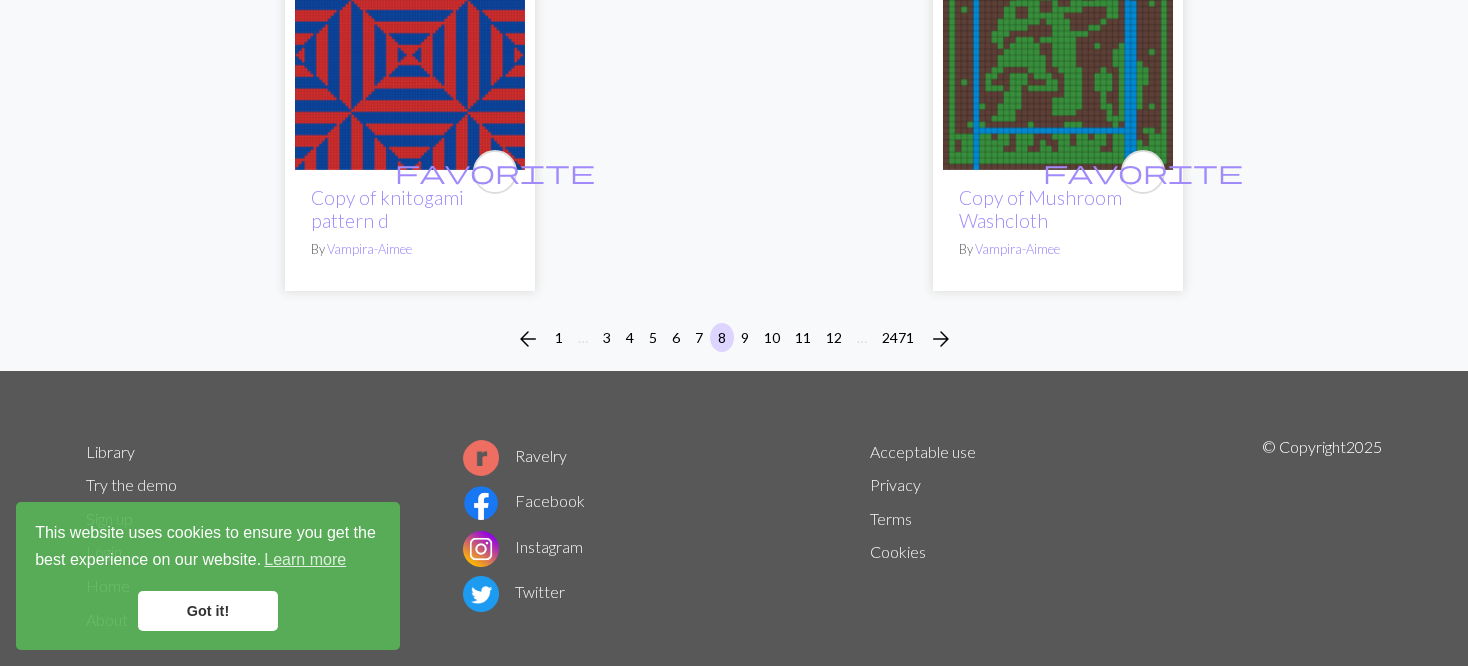 scroll, scrollTop: 5297, scrollLeft: 0, axis: vertical 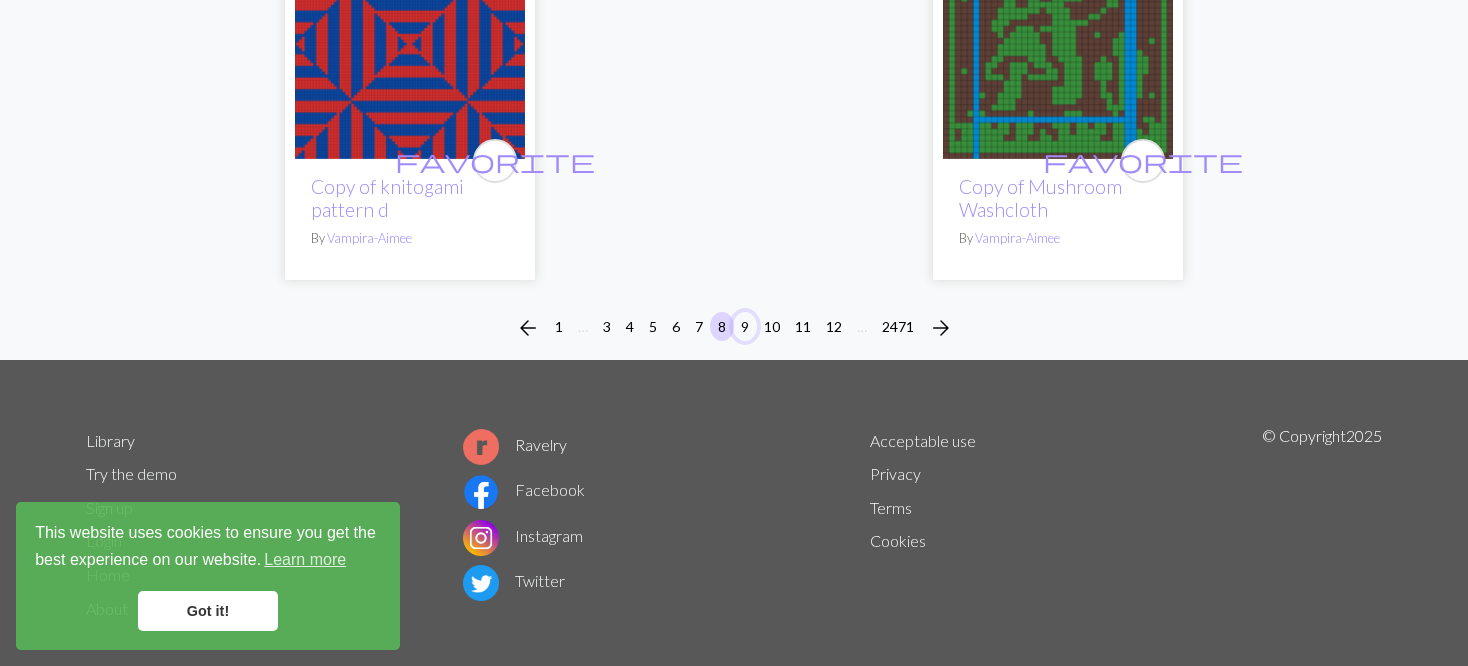 click on "9" at bounding box center (745, 326) 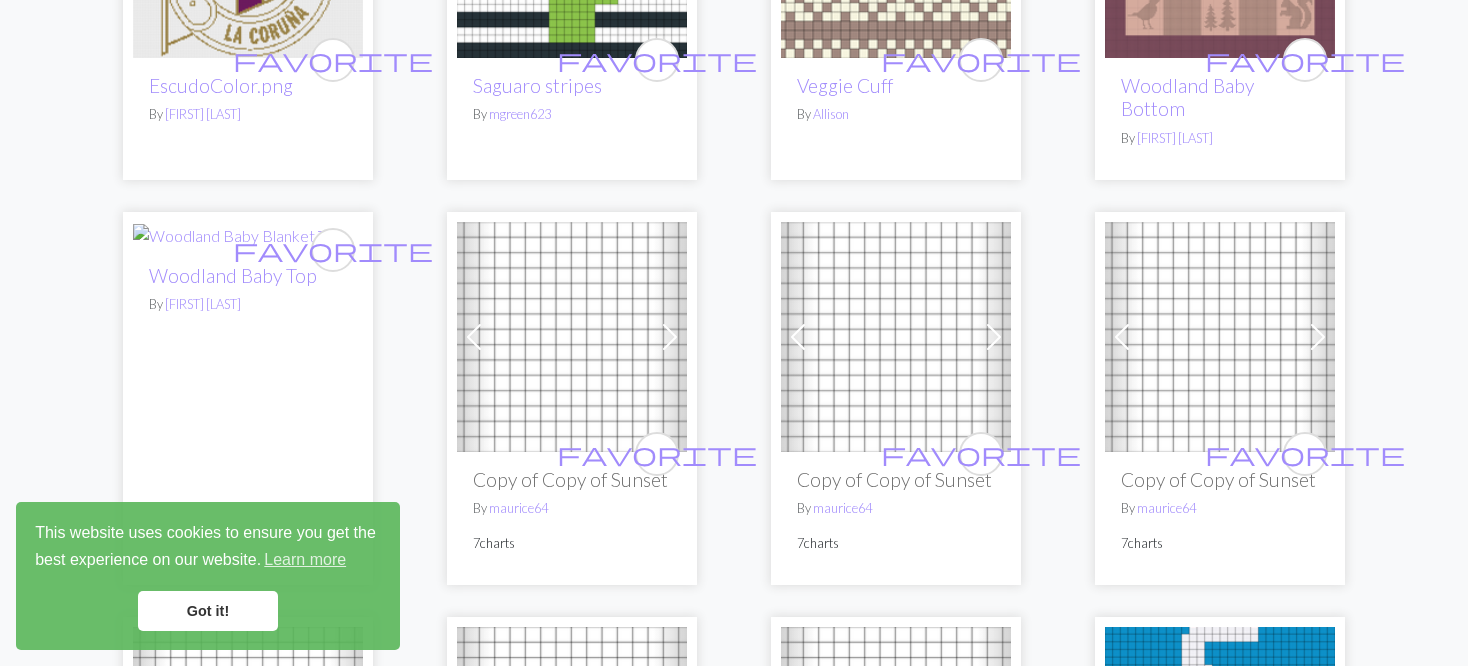 scroll, scrollTop: 900, scrollLeft: 0, axis: vertical 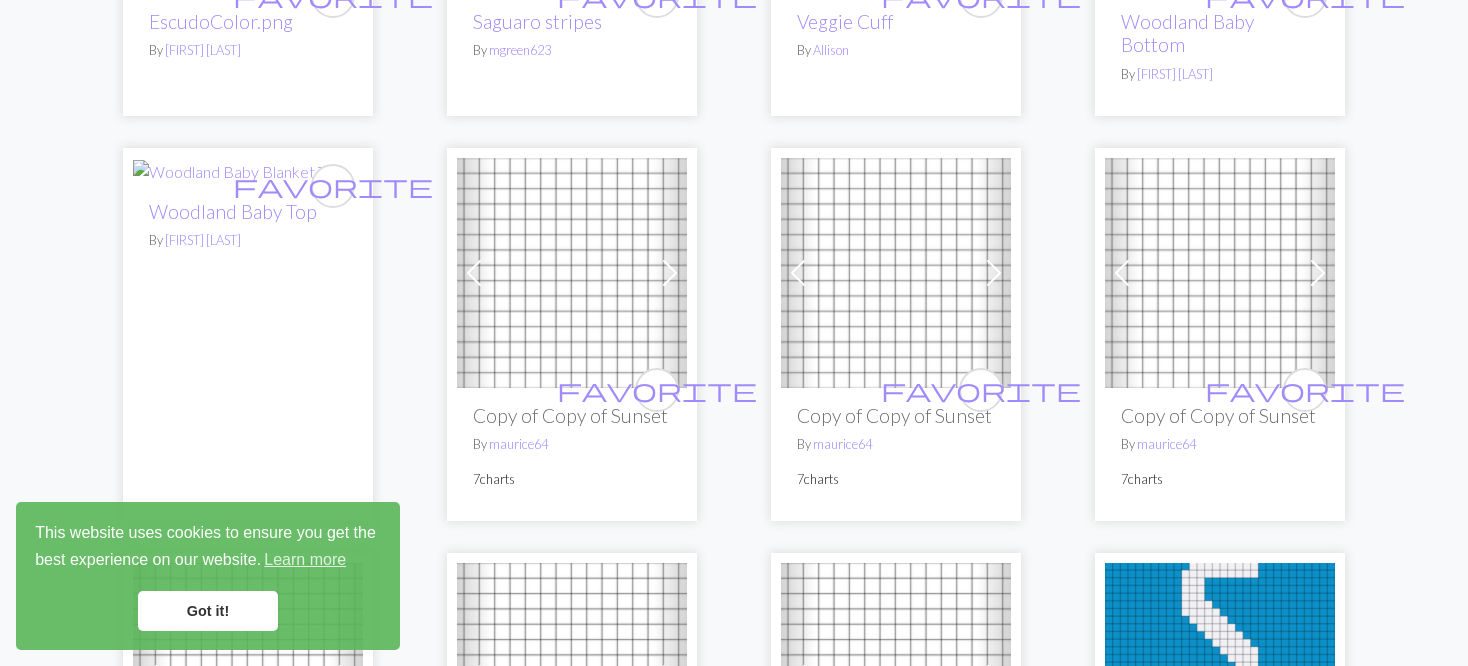 click at bounding box center (896, 273) 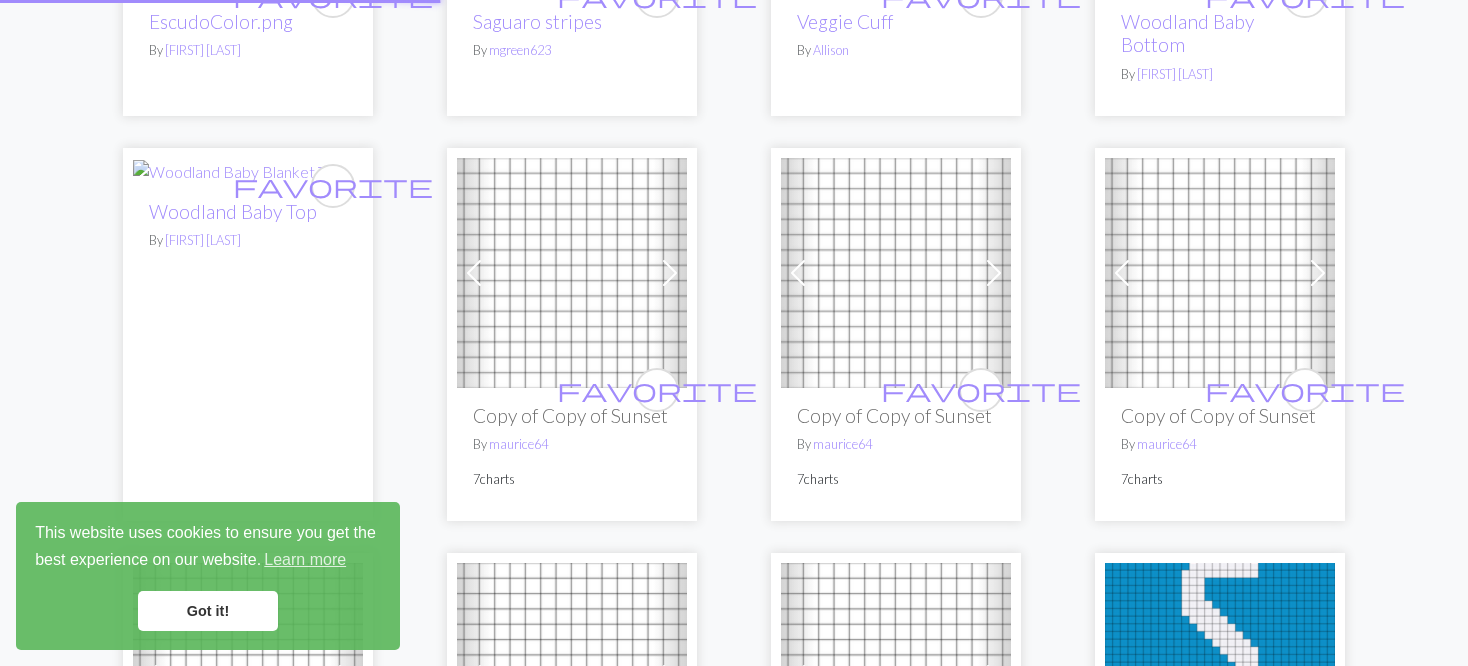 scroll, scrollTop: 0, scrollLeft: 0, axis: both 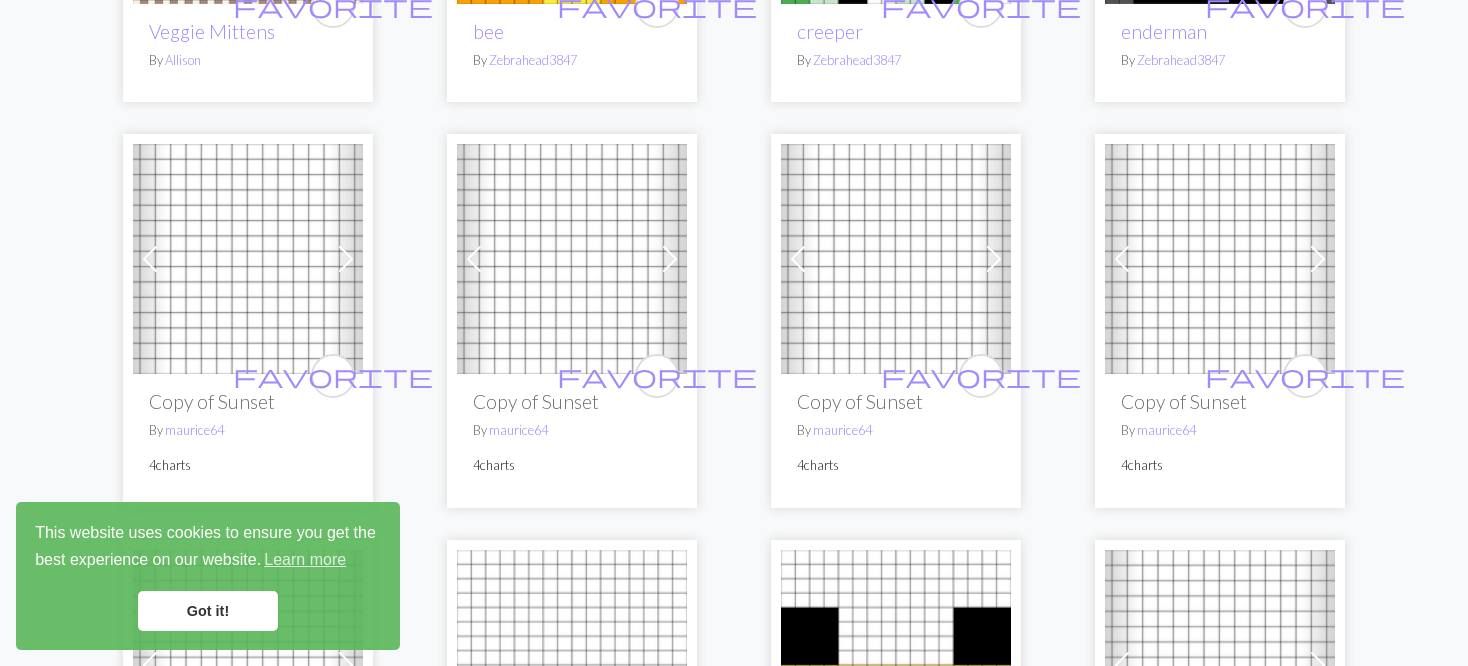 click at bounding box center [150, 259] 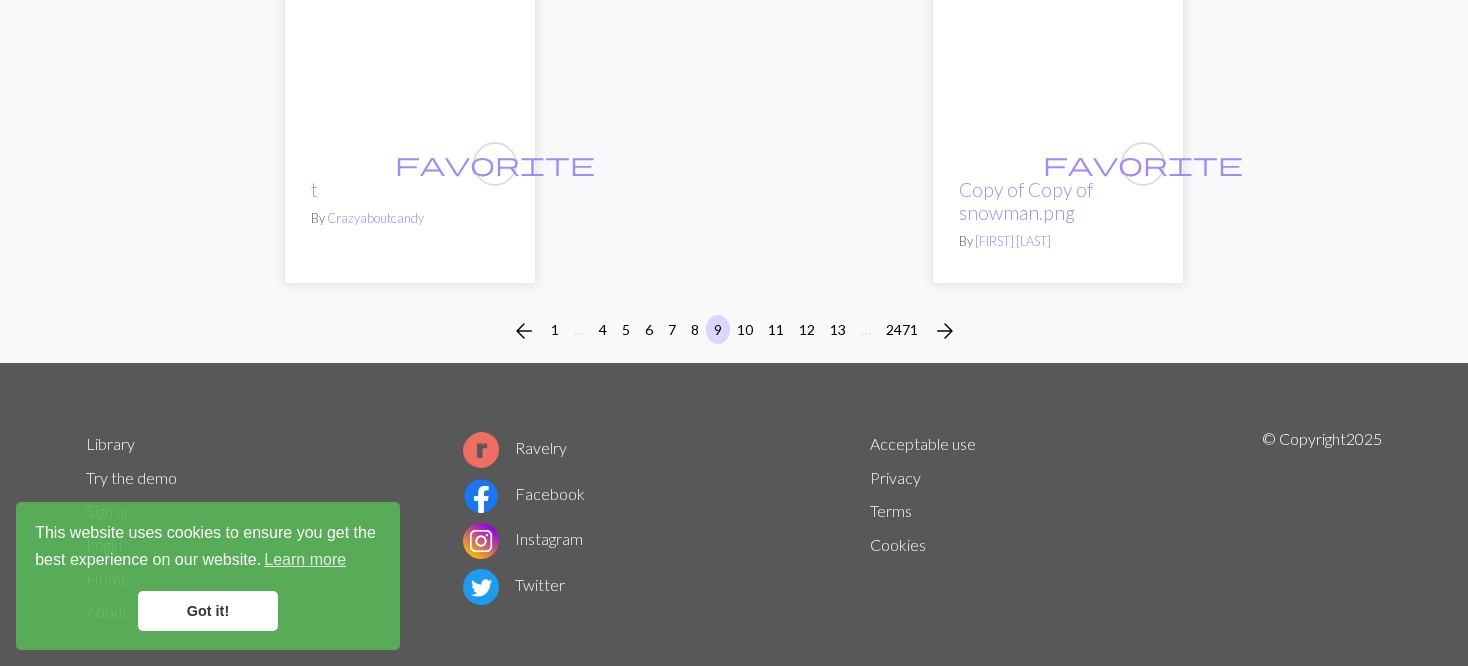 scroll, scrollTop: 5158, scrollLeft: 0, axis: vertical 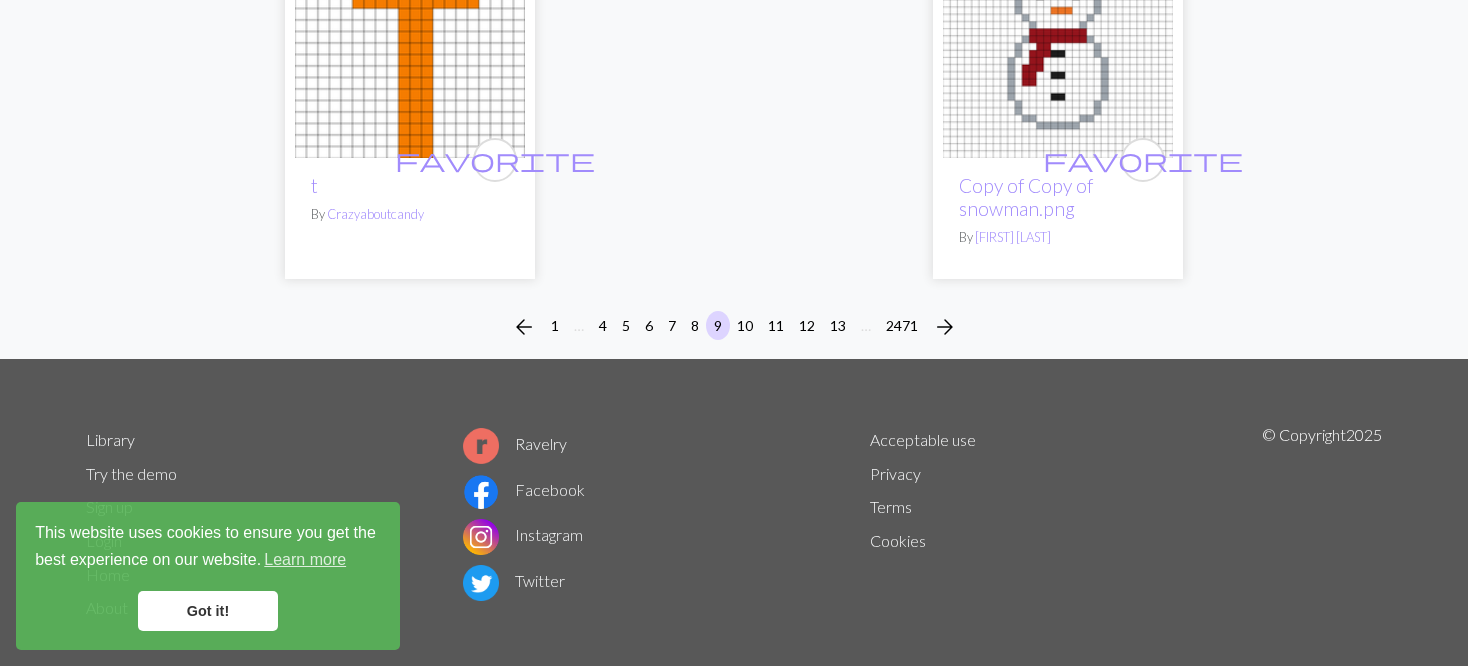 click on "arrow_back 1 … 4 5 6 7 8 9 10 11 12 13 … 2471 arrow_forward" at bounding box center (734, 327) 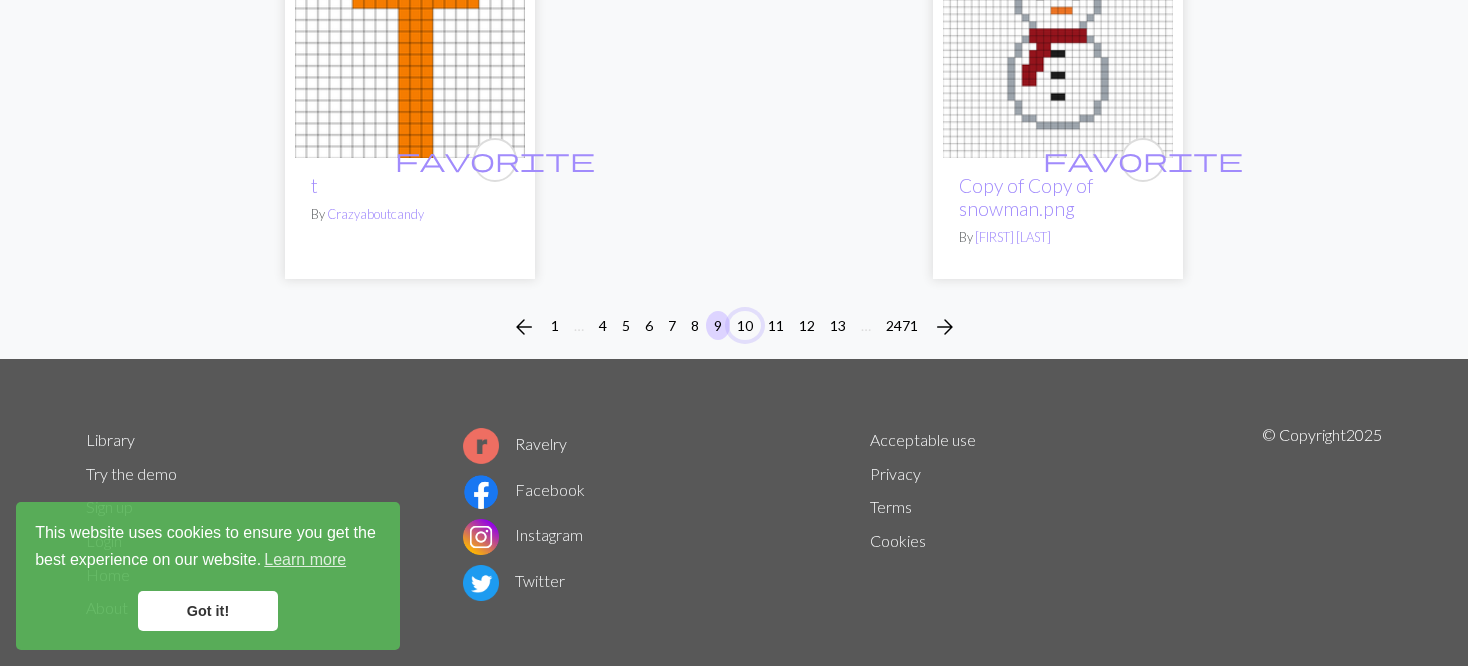 click on "10" at bounding box center [745, 325] 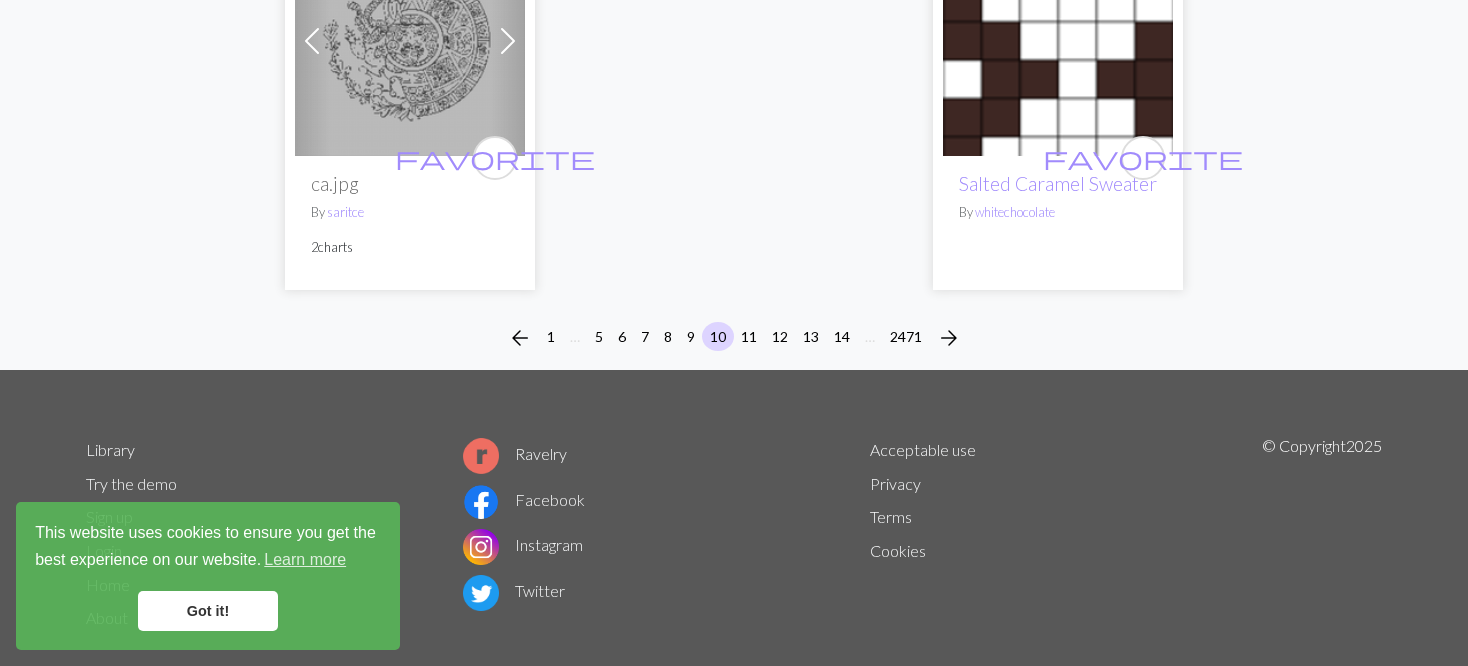 scroll, scrollTop: 5472, scrollLeft: 0, axis: vertical 